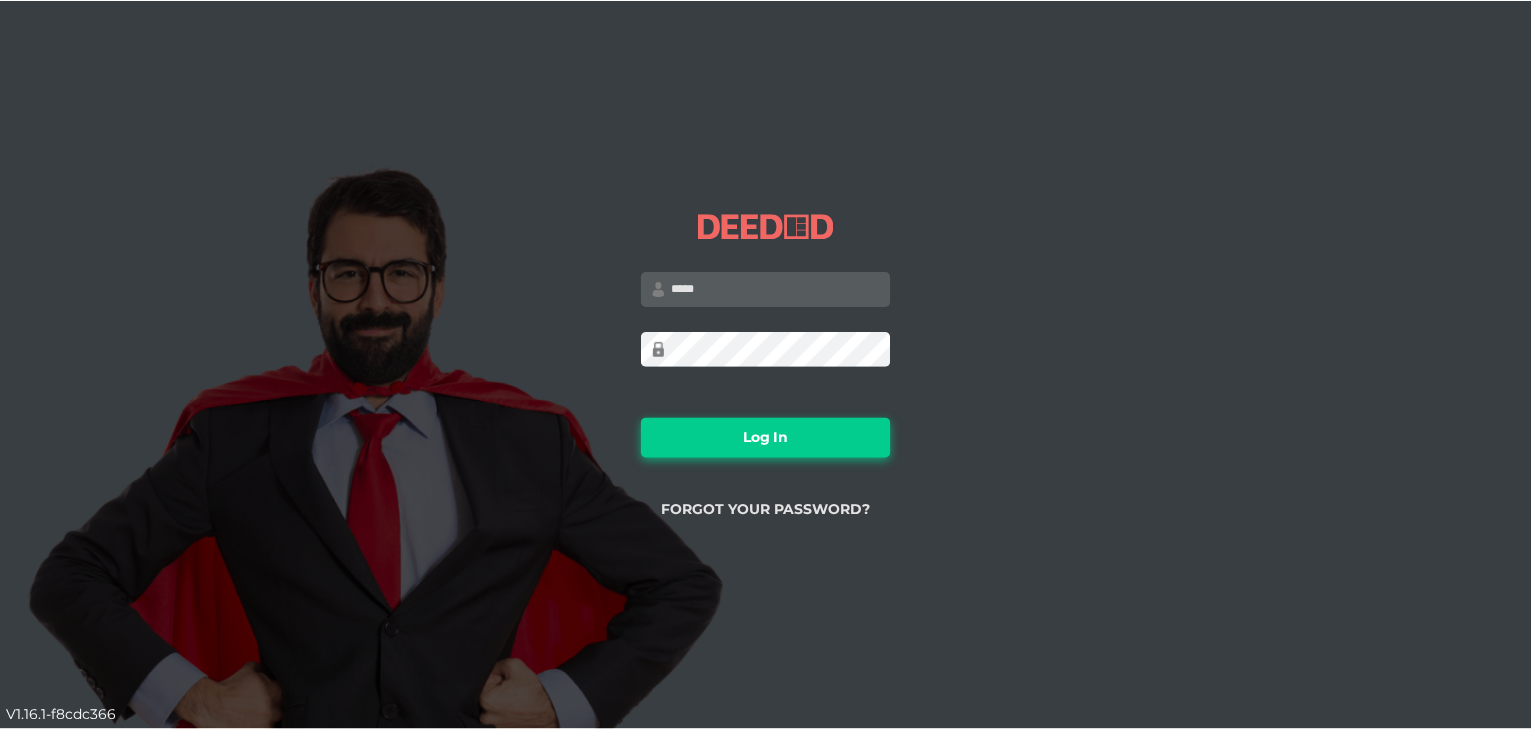 scroll, scrollTop: 0, scrollLeft: 0, axis: both 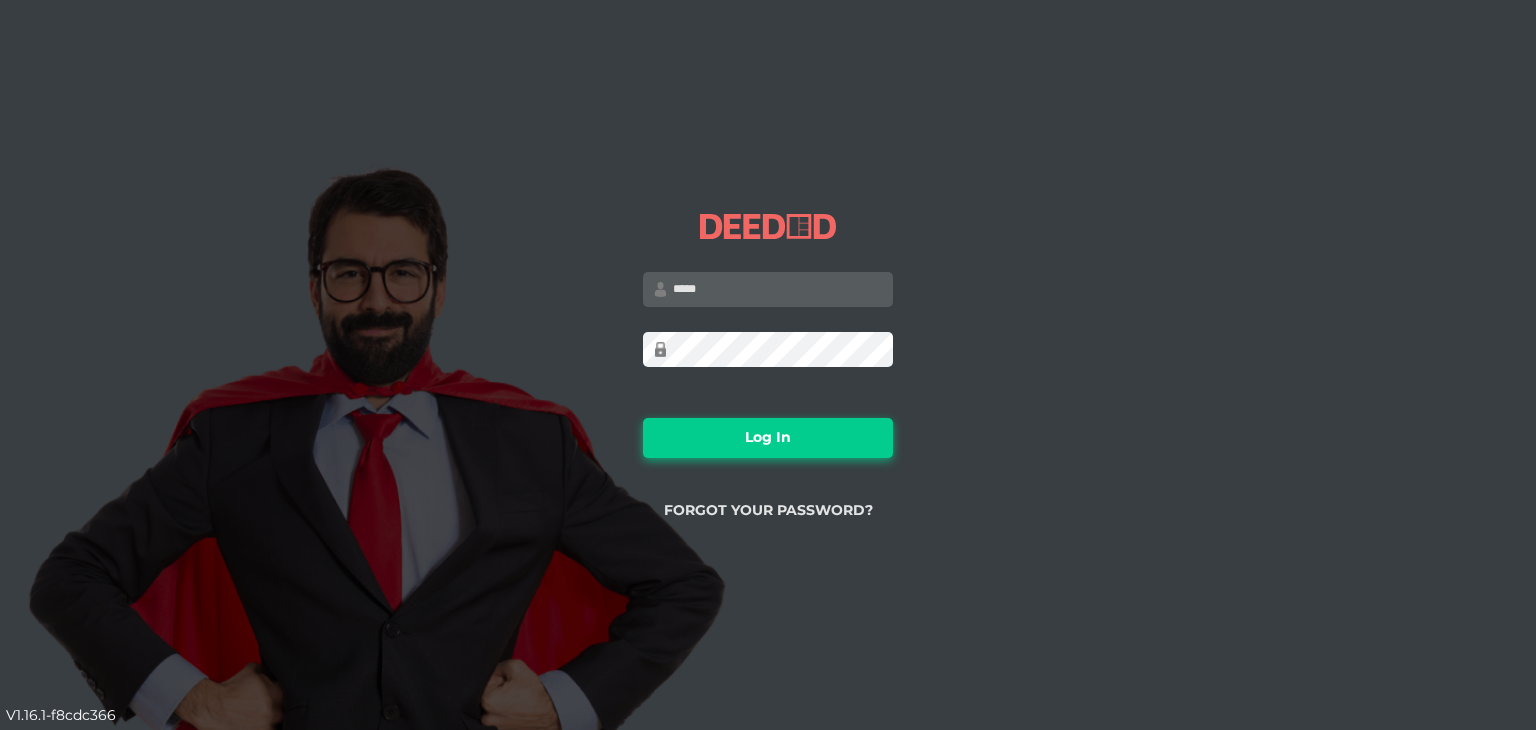 type on "**********" 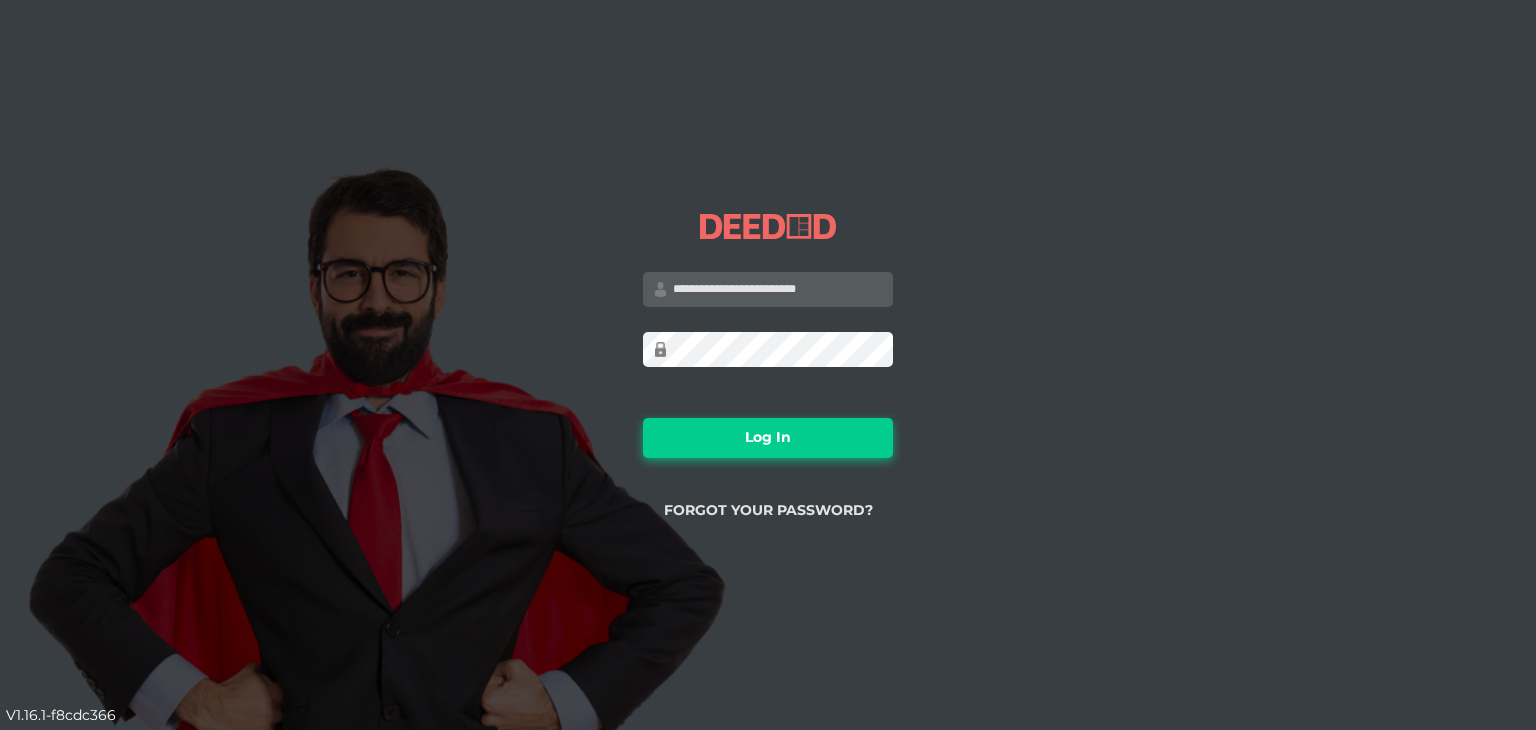 click on "Log In" at bounding box center [768, 438] 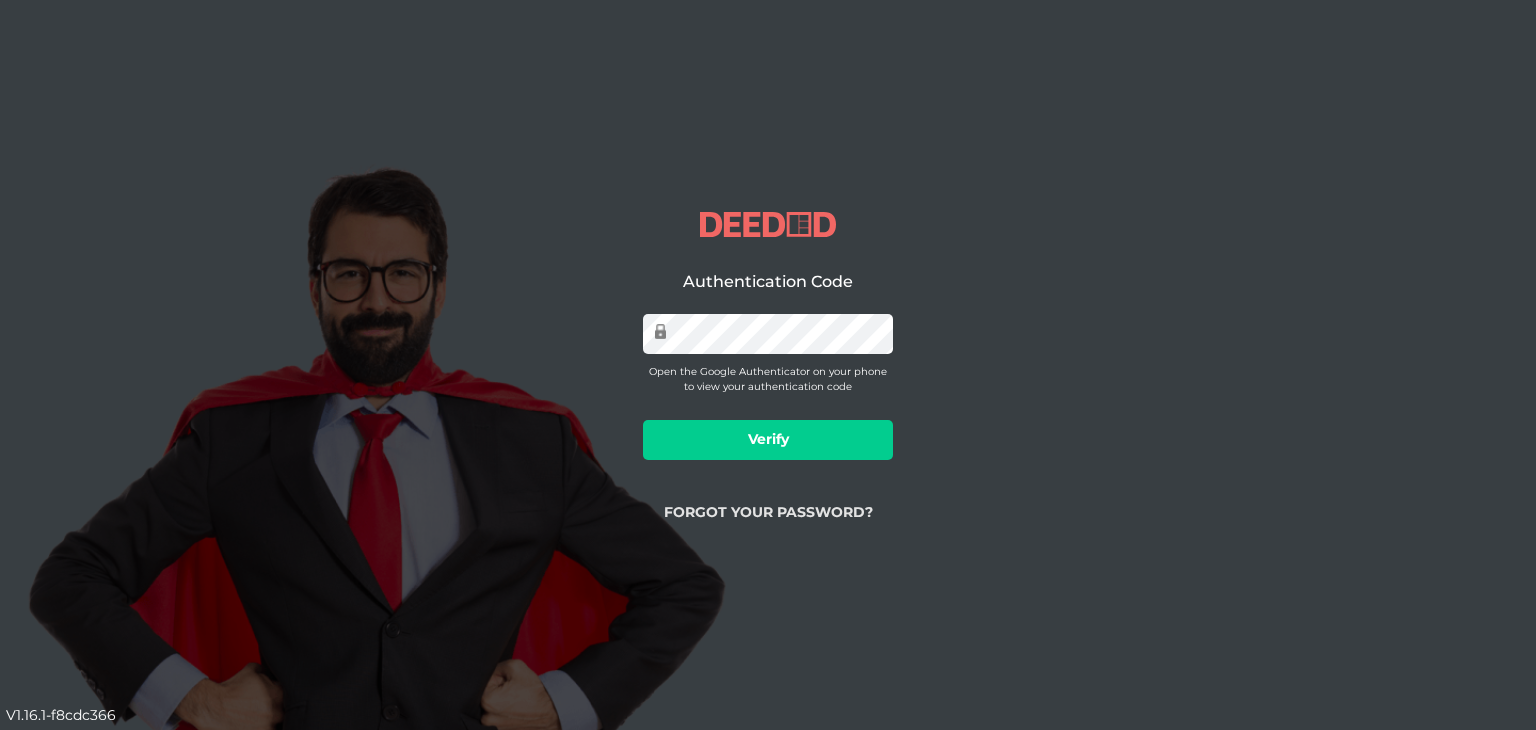 click on "Verify" at bounding box center [768, 440] 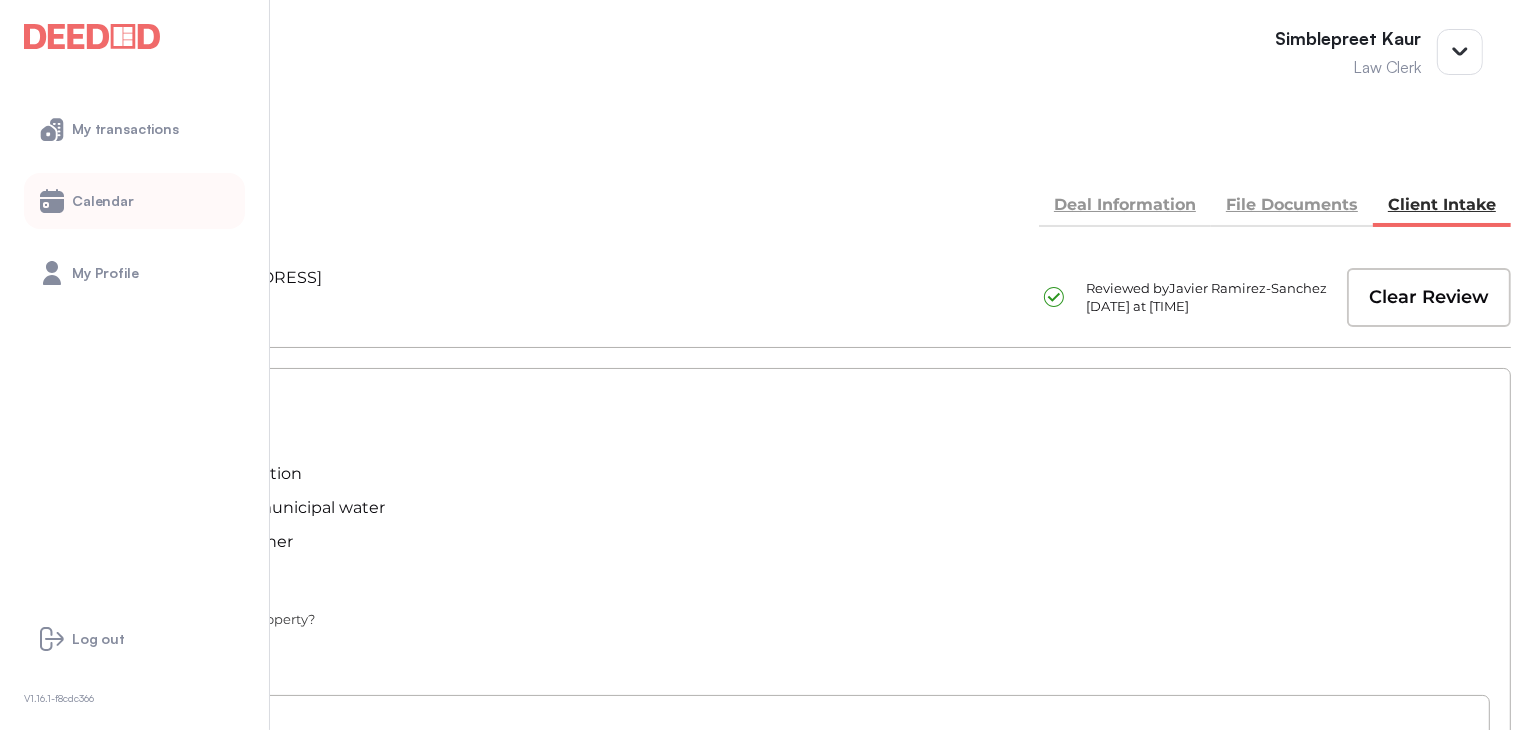 click on "Calendar" at bounding box center (103, 201) 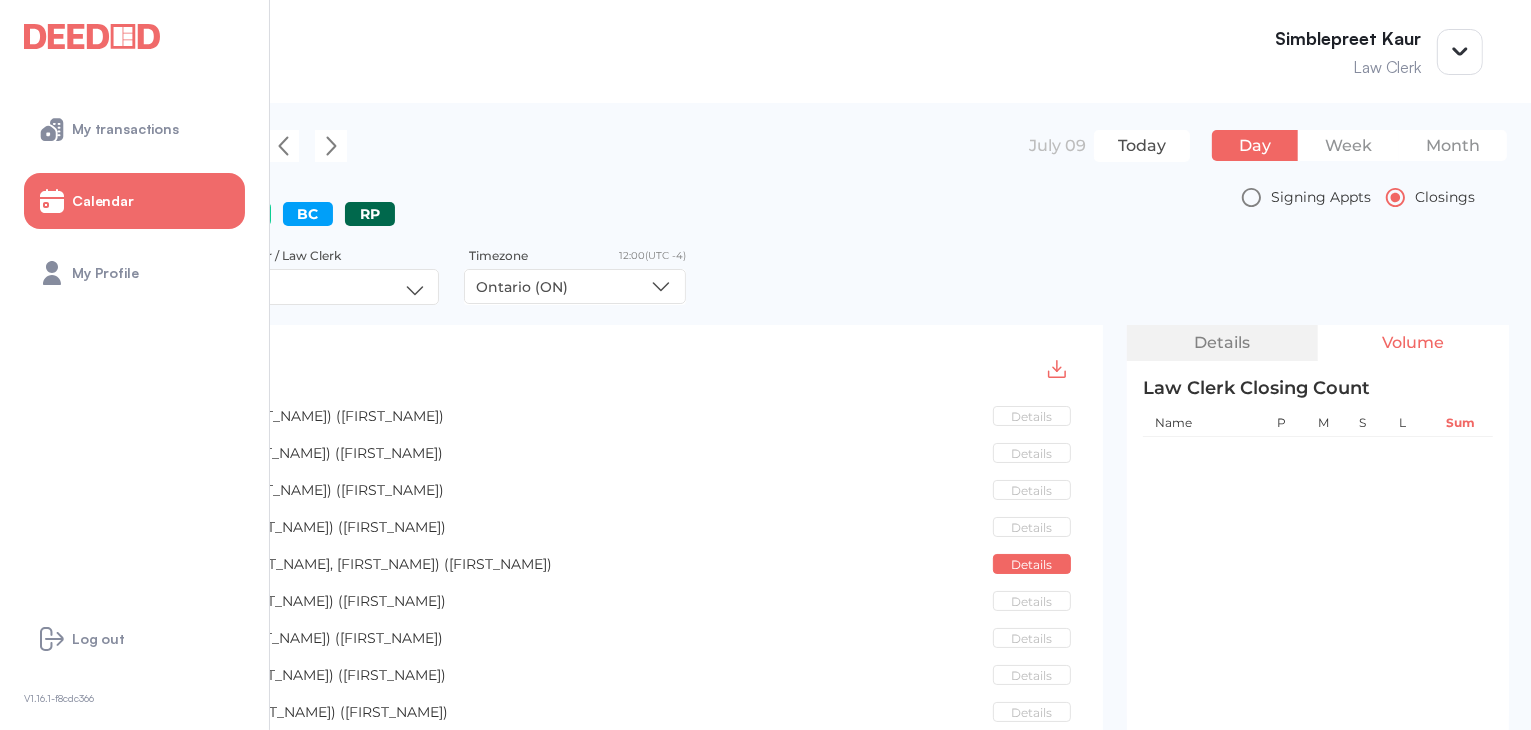 click on "ON" at bounding box center [184, 214] 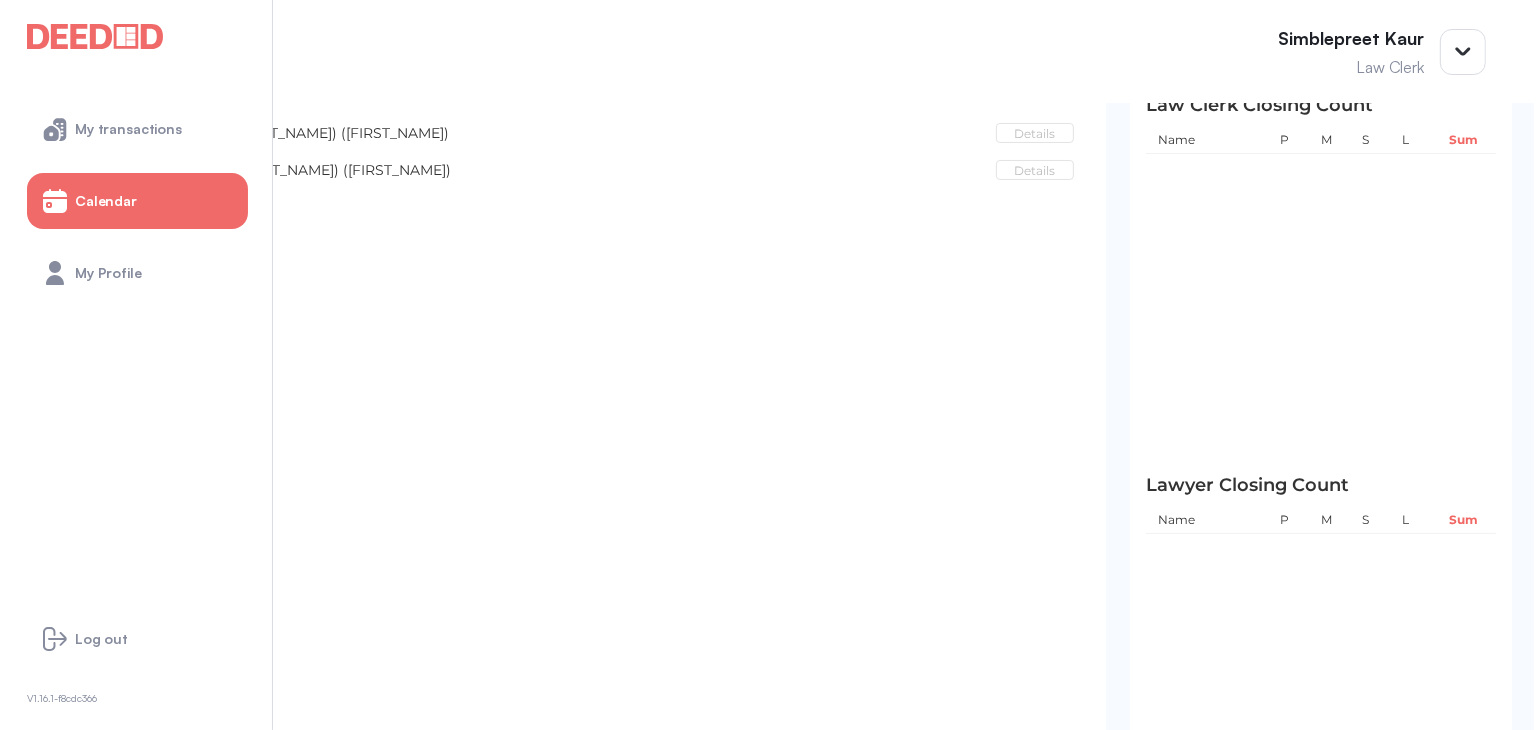 scroll, scrollTop: 0, scrollLeft: 0, axis: both 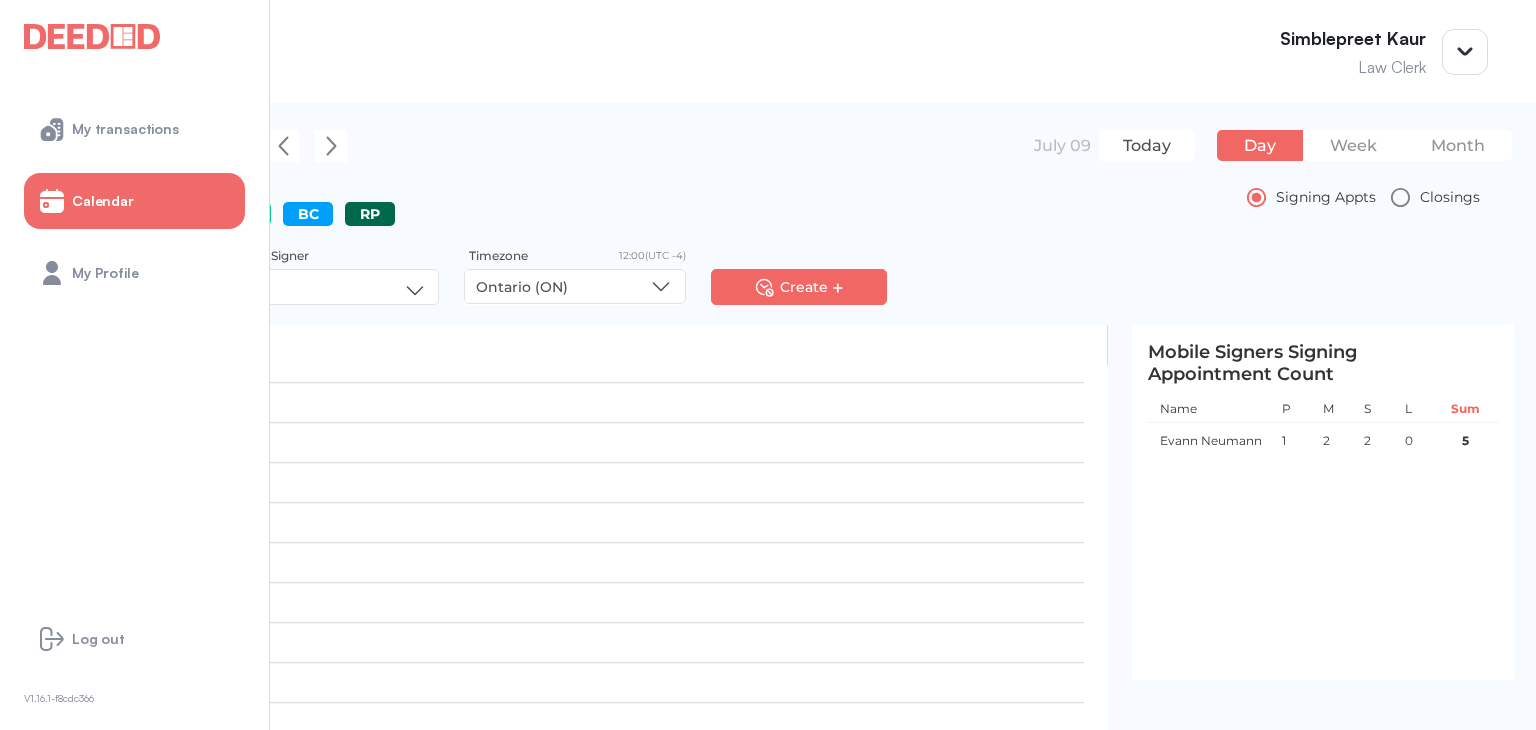 click on "ON" at bounding box center [184, 214] 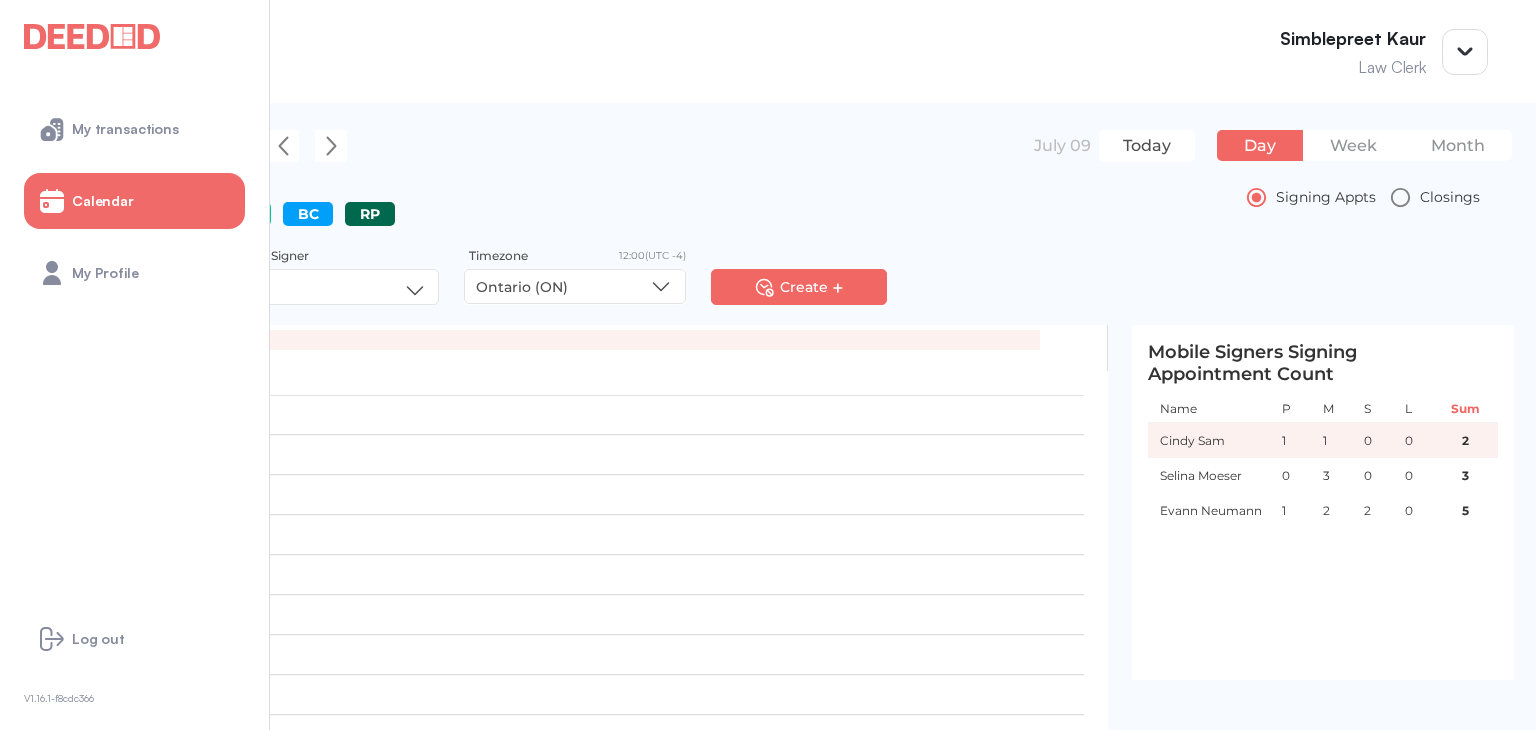 click on "2" at bounding box center [1465, 440] 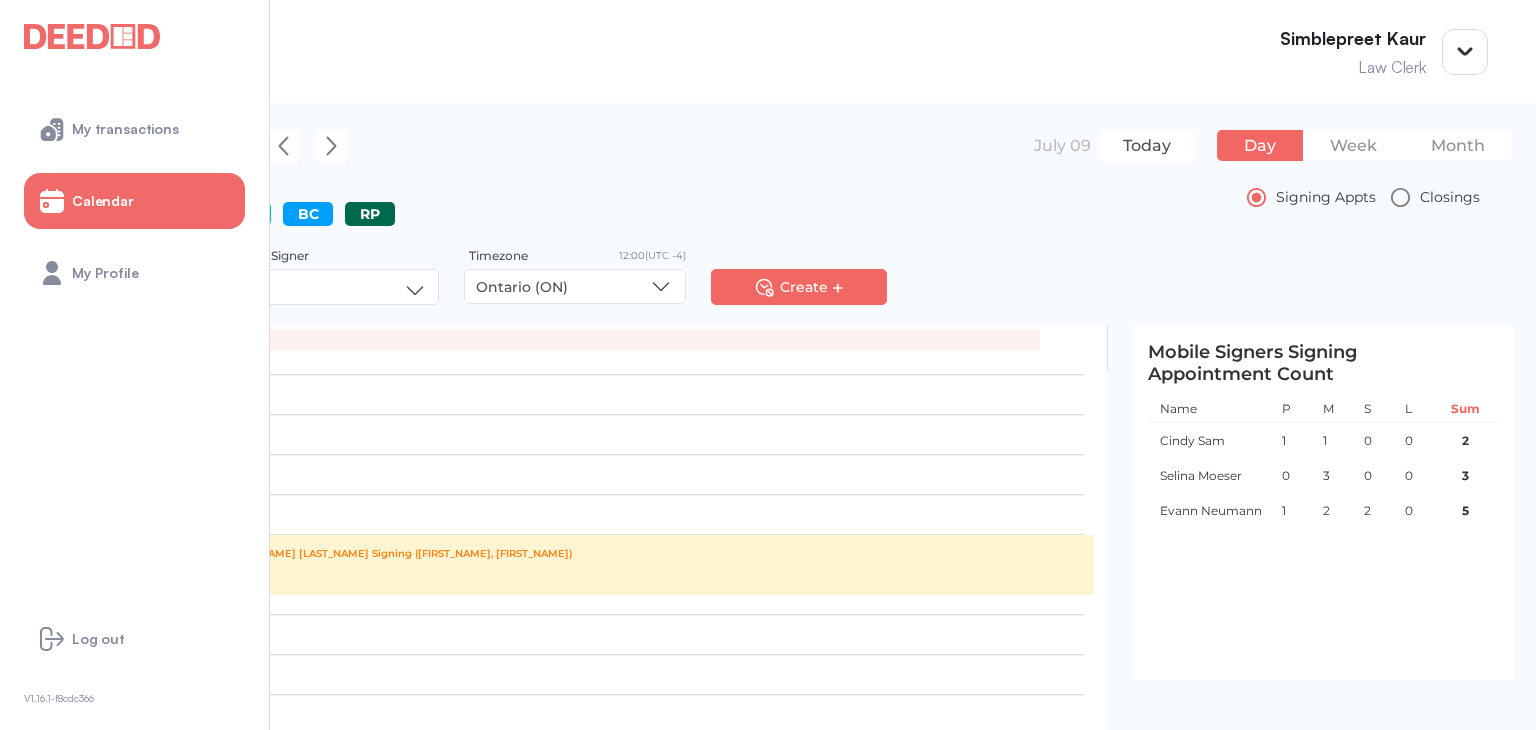 scroll, scrollTop: 972, scrollLeft: 0, axis: vertical 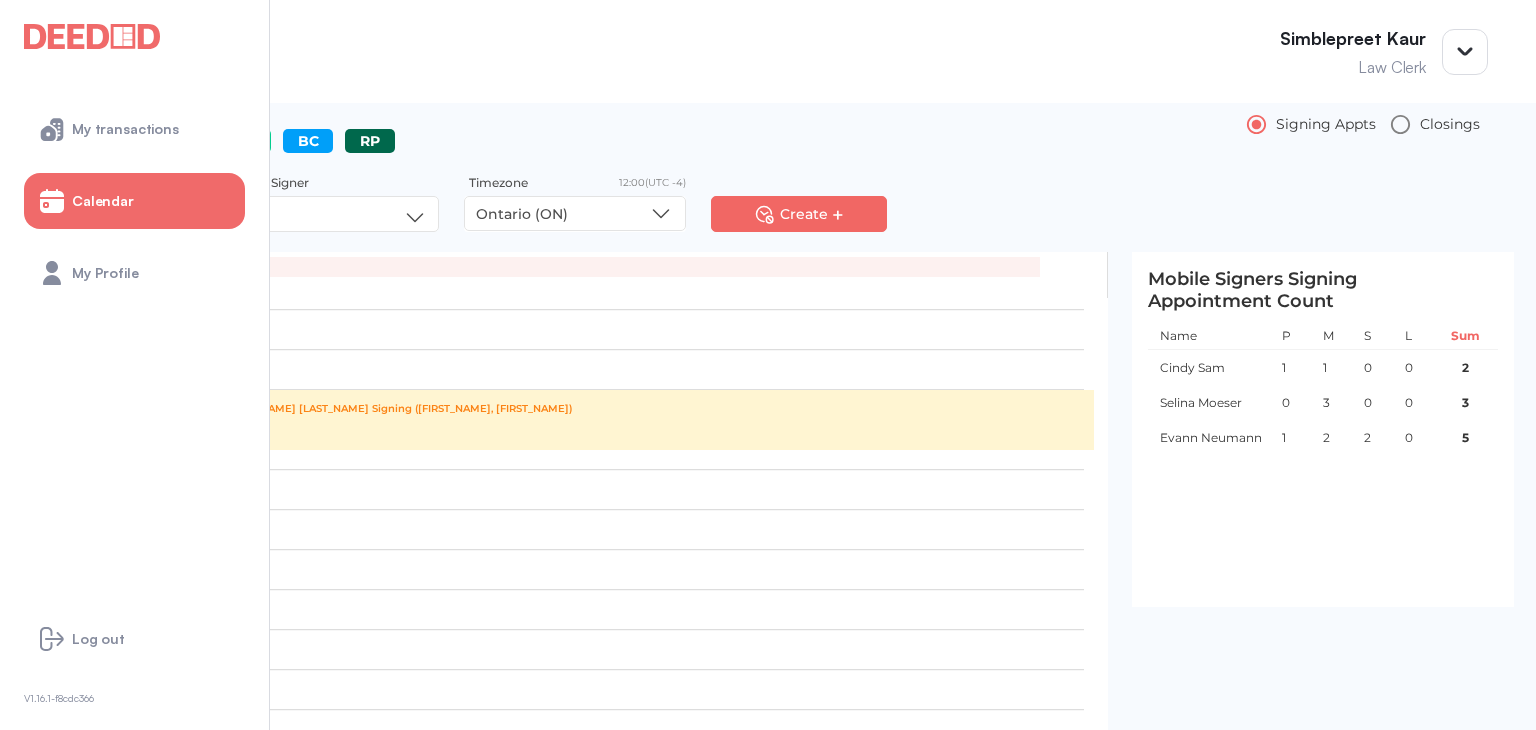 click on "9:30 AM – 10:00 AM [TRANSACTION_ID] [FIRST_NAME] [LAST_NAME] Signing ([FIRST_NAME], [FIRST_NAME]) 10:15 AM – 11:00 AM [TRANSACTION_ID] [FIRST_NAME] [LAST_NAME] Signing ([FIRST_NAME], [FIRST_NAME]) 11:00 AM – 11:45 AM [TRANSACTION_ID] [FIRST_NAME] [LAST_NAME] Signing ([FIRST_NAME], [FIRST_NAME]) 12:00 PM – 12:45 PM [TRANSACTION_ID] [FIRST_NAME] [LAST_NAME] [LAST_NAME] Signing ([FIRST_NAME], [FIRST_NAME]) 11:05 AM – 11:45 AM [TRANSACTION_ID] [FIRST_NAME] [LAST_NAME] Signing ([FIRST_NAME], [FIRST_NAME]) 1:00 PM – 1:45 PM [TRANSACTION_ID] [FIRST_NAME] [LAST_NAME] Signing ([FIRST_NAME], [FIRST_NAME]) 2:00 PM – 2:45 PM [TRANSACTION_ID] [FIRST_NAME] [LAST_NAME] Signing ([FIRST_NAME], [FIRST_NAME]) 3:00 PM – 3:45 PM [TRANSACTION_ID] [FIRST_NAME] [LAST_NAME] Signing ([FIRST_NAME], [FIRST_NAME]) 6:00 PM – 6:45 PM [TRANSACTION_ID] [FIRST_NAME] [LAST_NAME] Signing ([FIRST_NAME], [FIRST_NAME])" at bounding box center (593, 70) 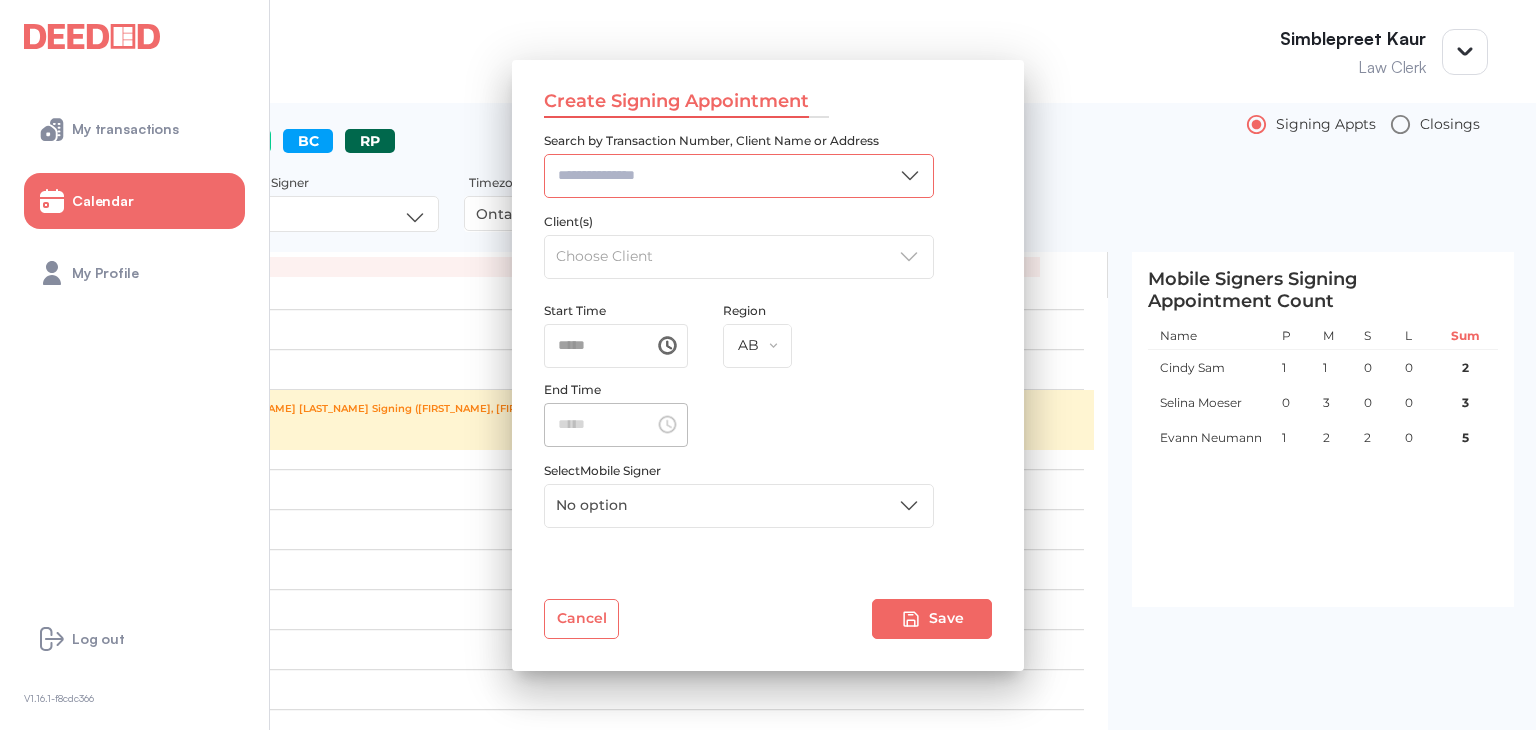 click on "Search by Transaction Number, Client Name or Address ​" at bounding box center (739, 175) 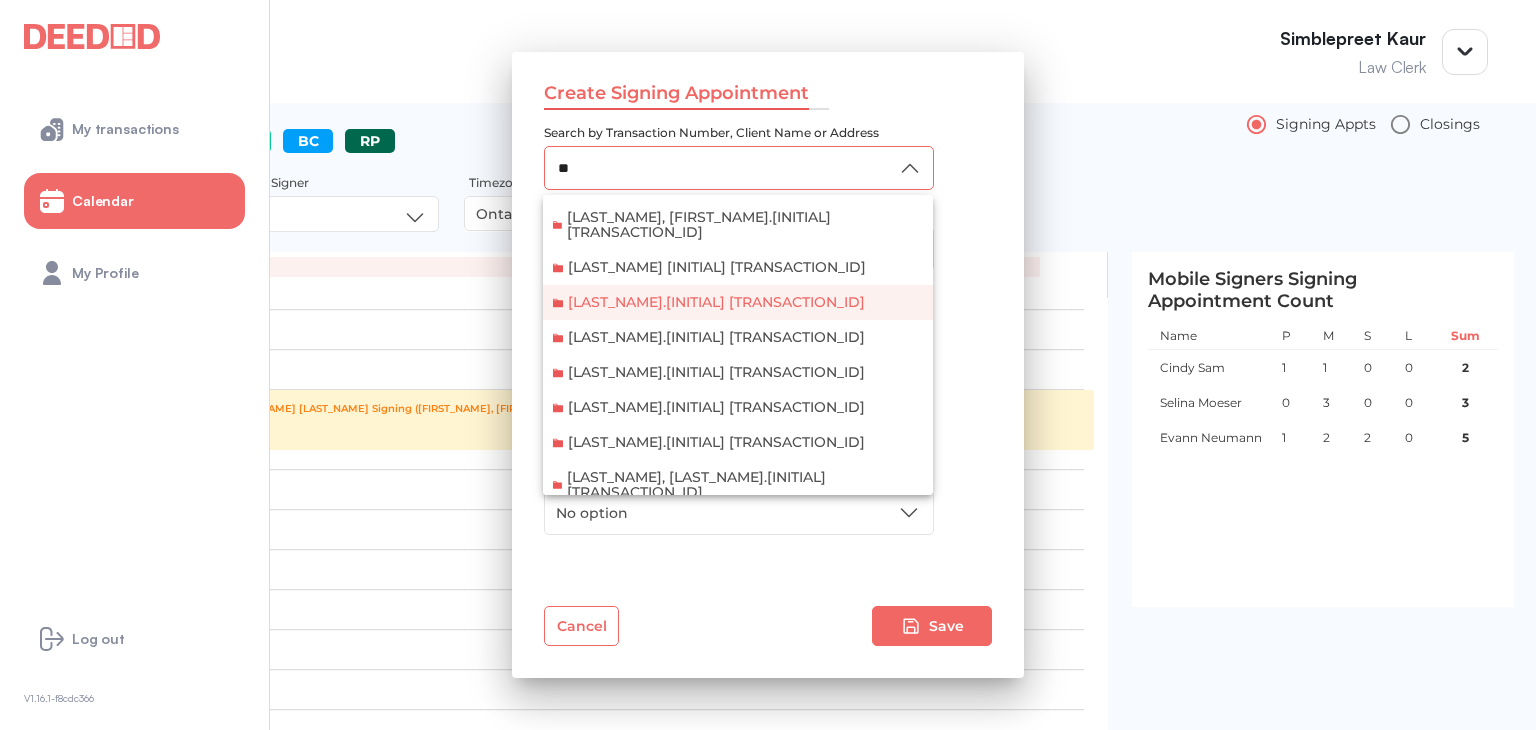 type on "**" 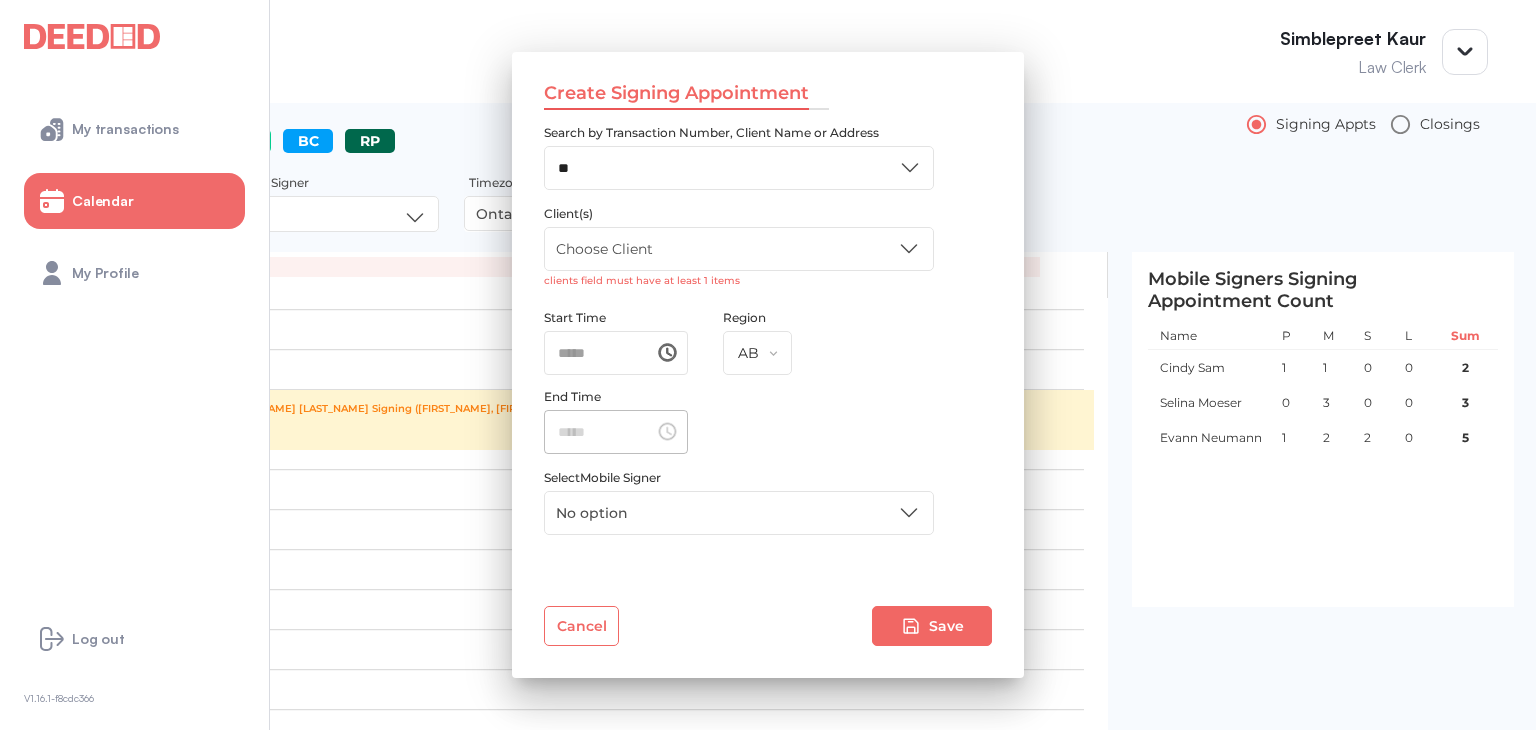 click on "[LAST_NAME].[INITIAL] [TRANSACTION_ID]" at bounding box center (738, 321) 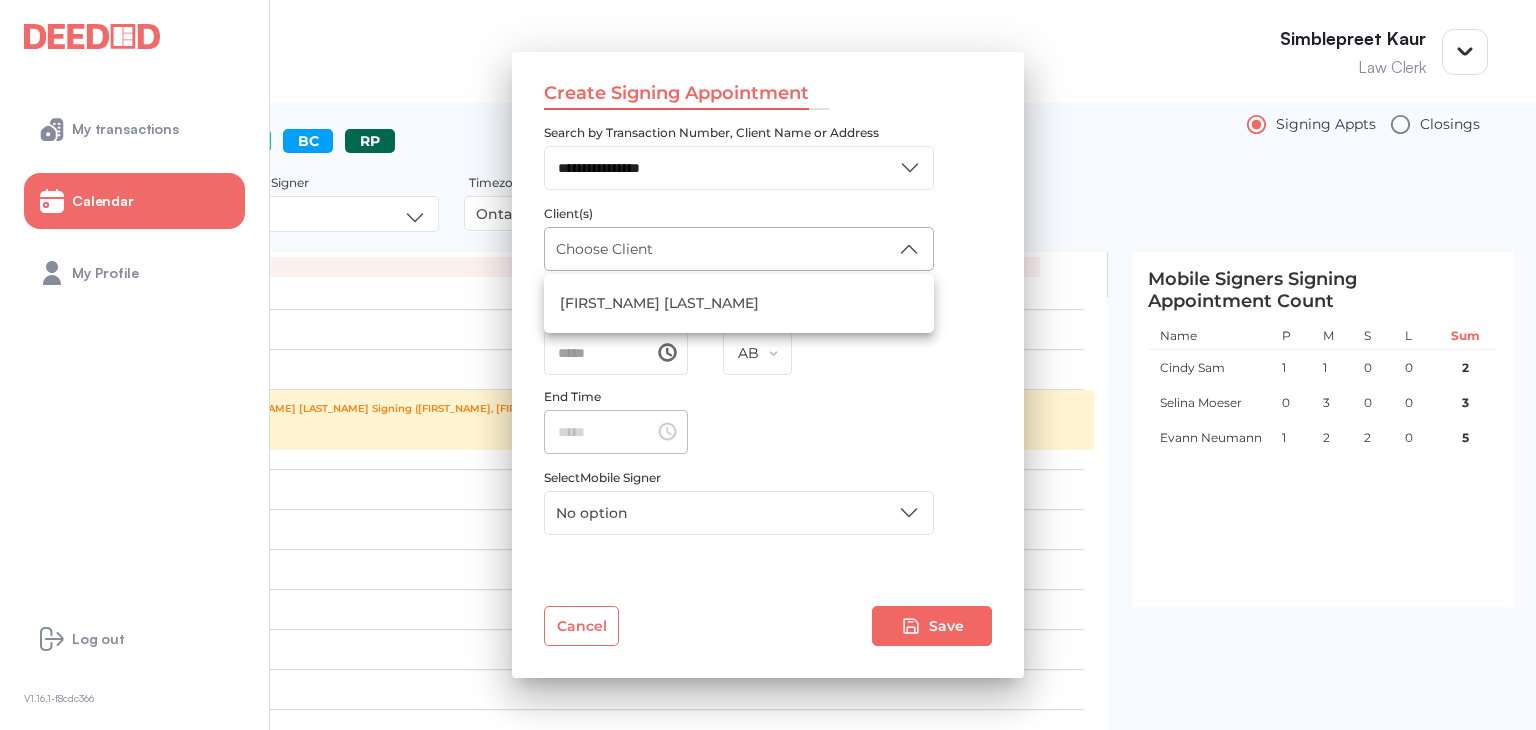 click on "**********" at bounding box center [768, 365] 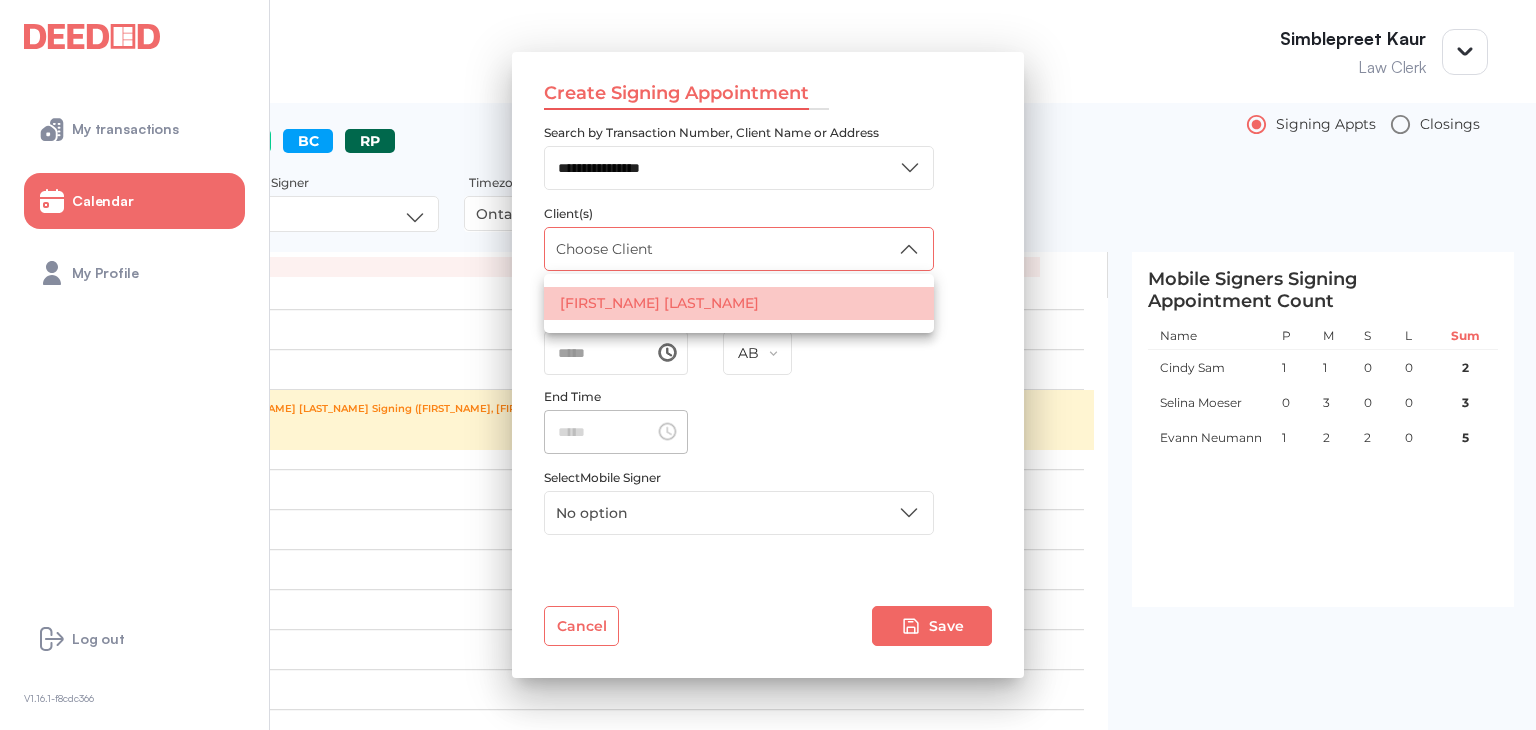 click on "[FIRST_NAME] [LAST_NAME]" at bounding box center [739, 303] 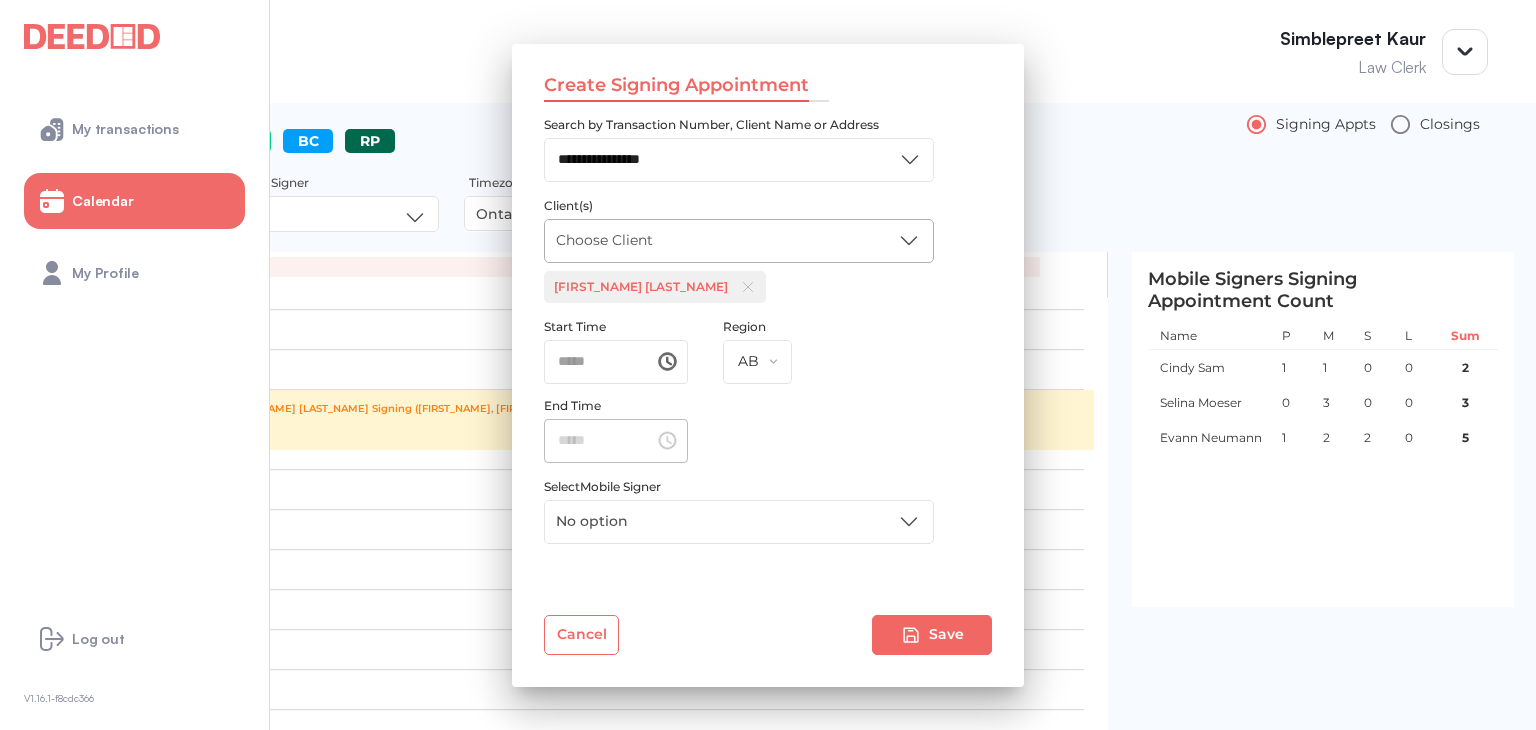 click on "**********" at bounding box center (768, 365) 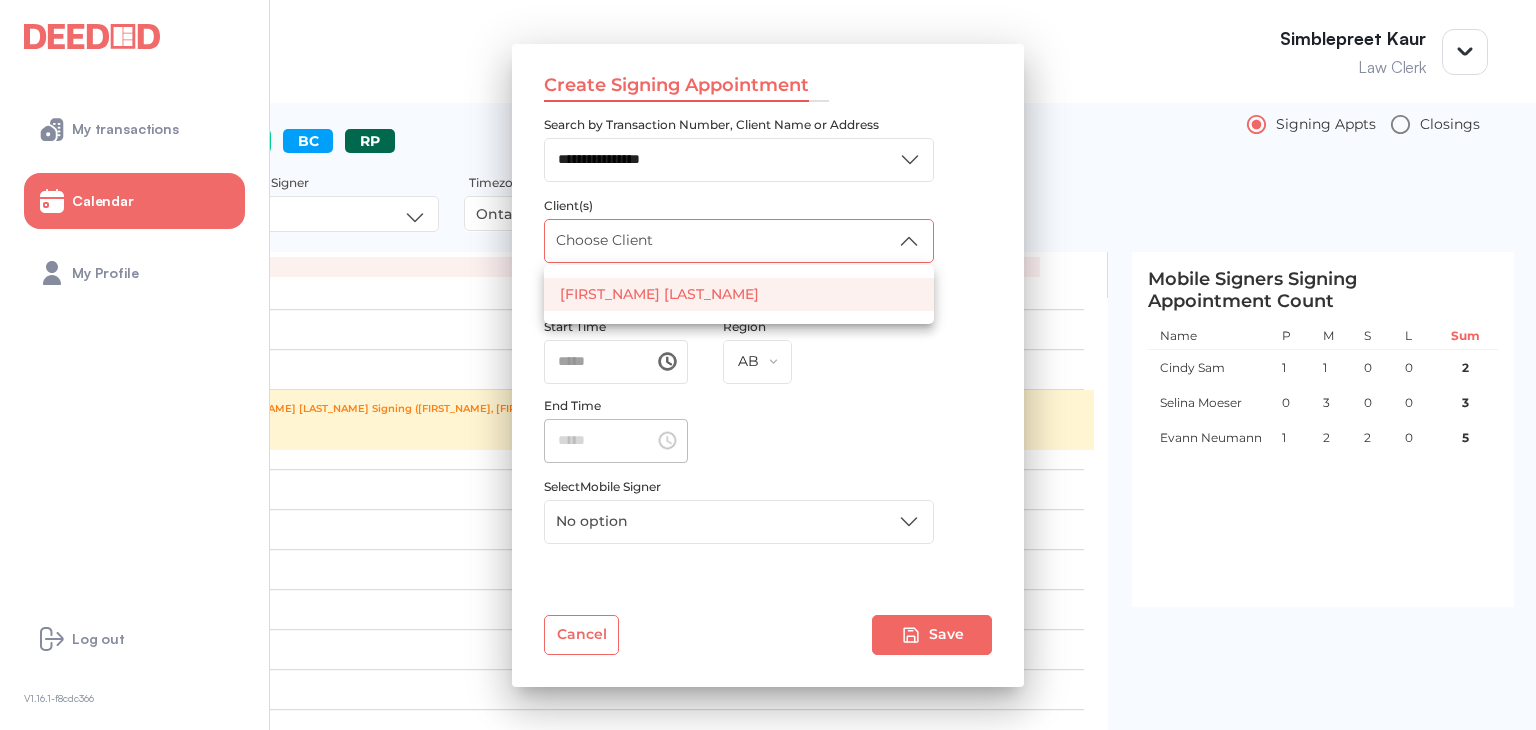 click on "[FIRST_NAME] [LAST_NAME]" at bounding box center (739, 294) 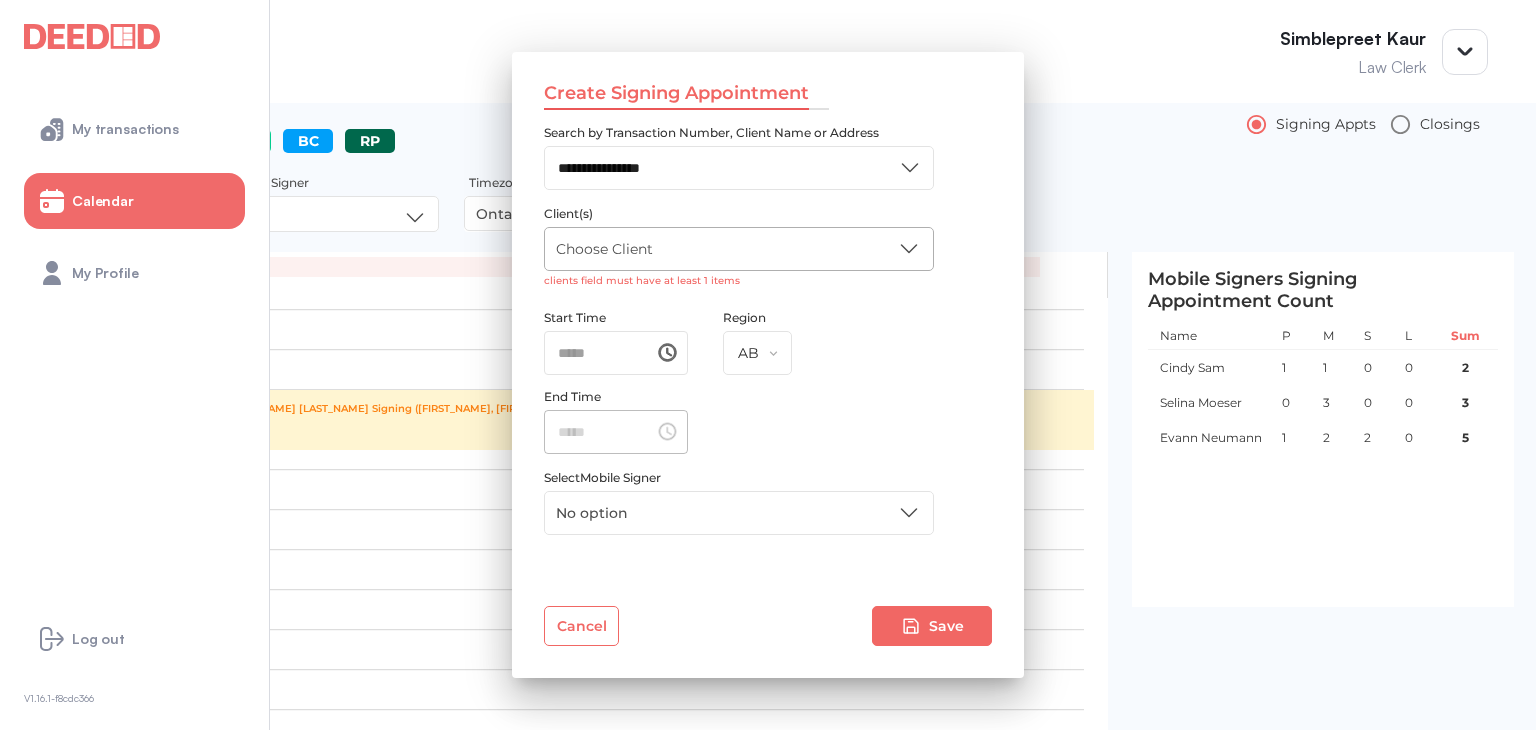 click on "**********" at bounding box center [768, 365] 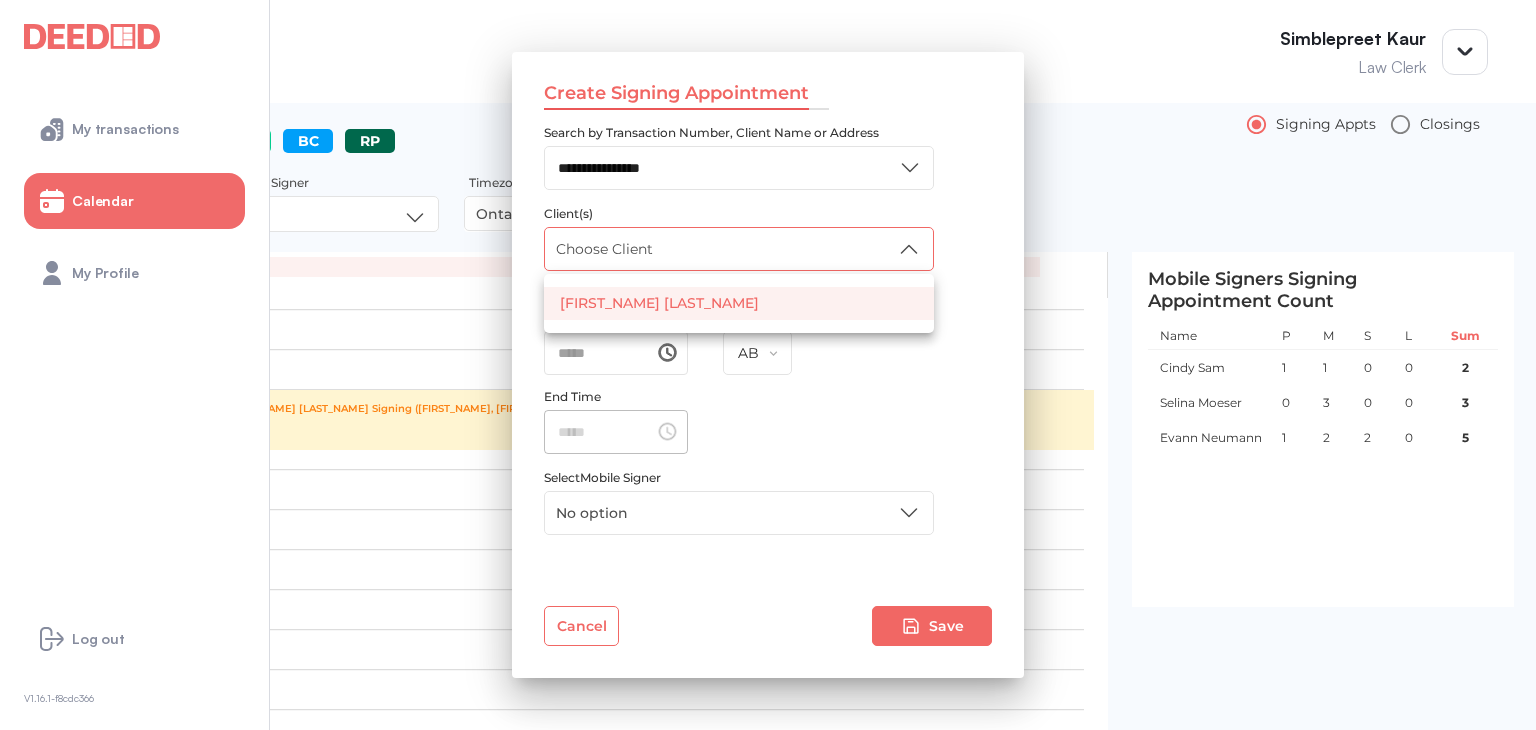 click on "[FIRST_NAME] [LAST_NAME]" at bounding box center (739, 303) 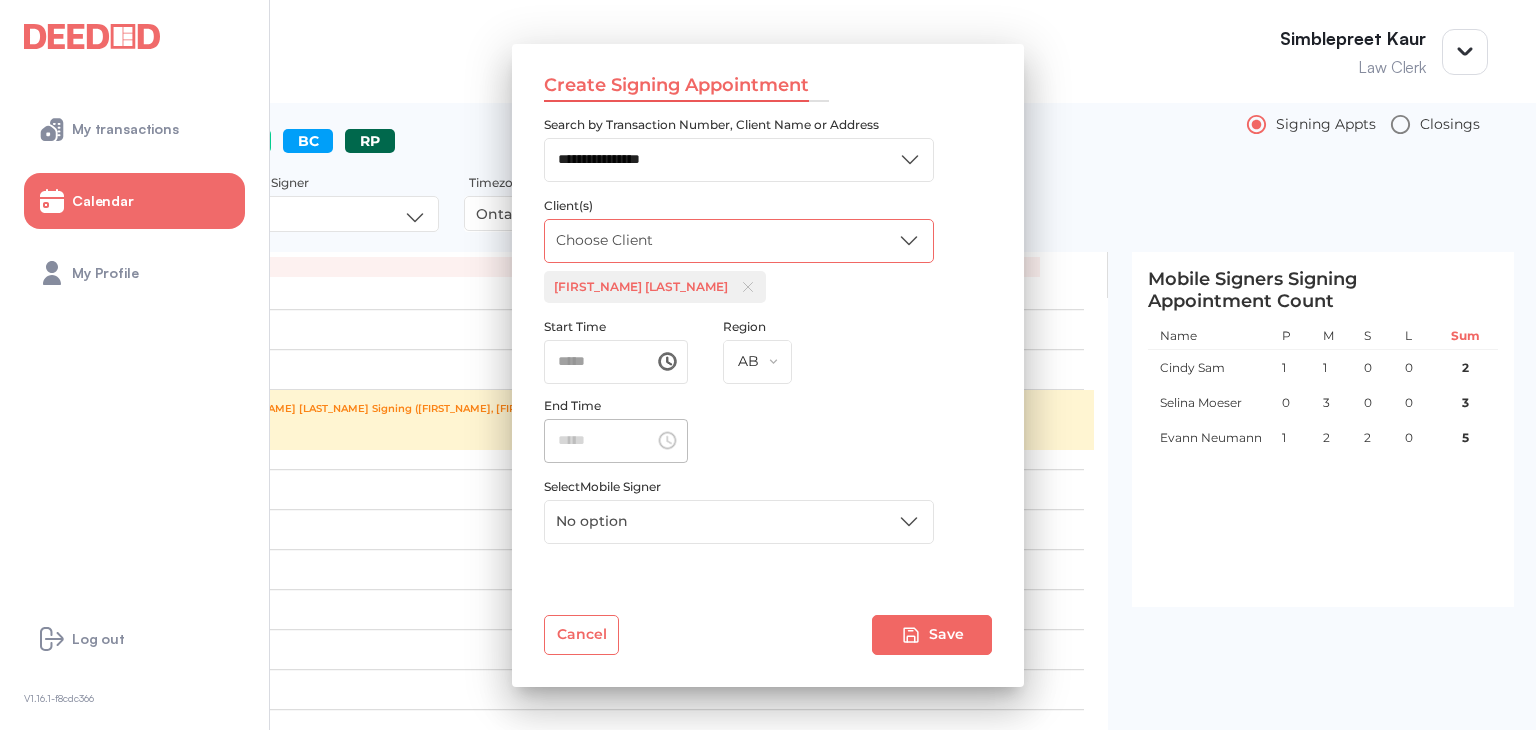 click on "**********" at bounding box center [768, 365] 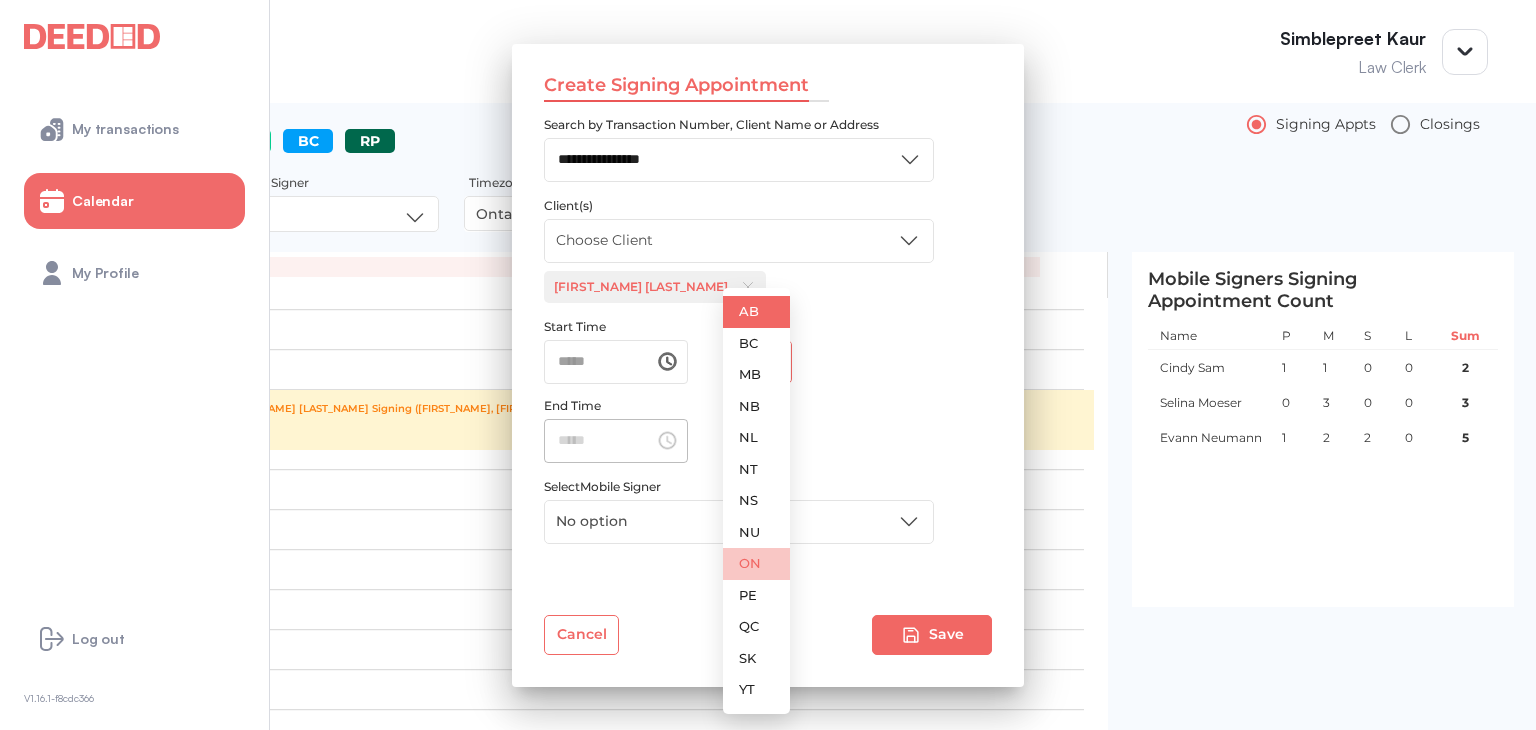click on "ON" at bounding box center [756, 564] 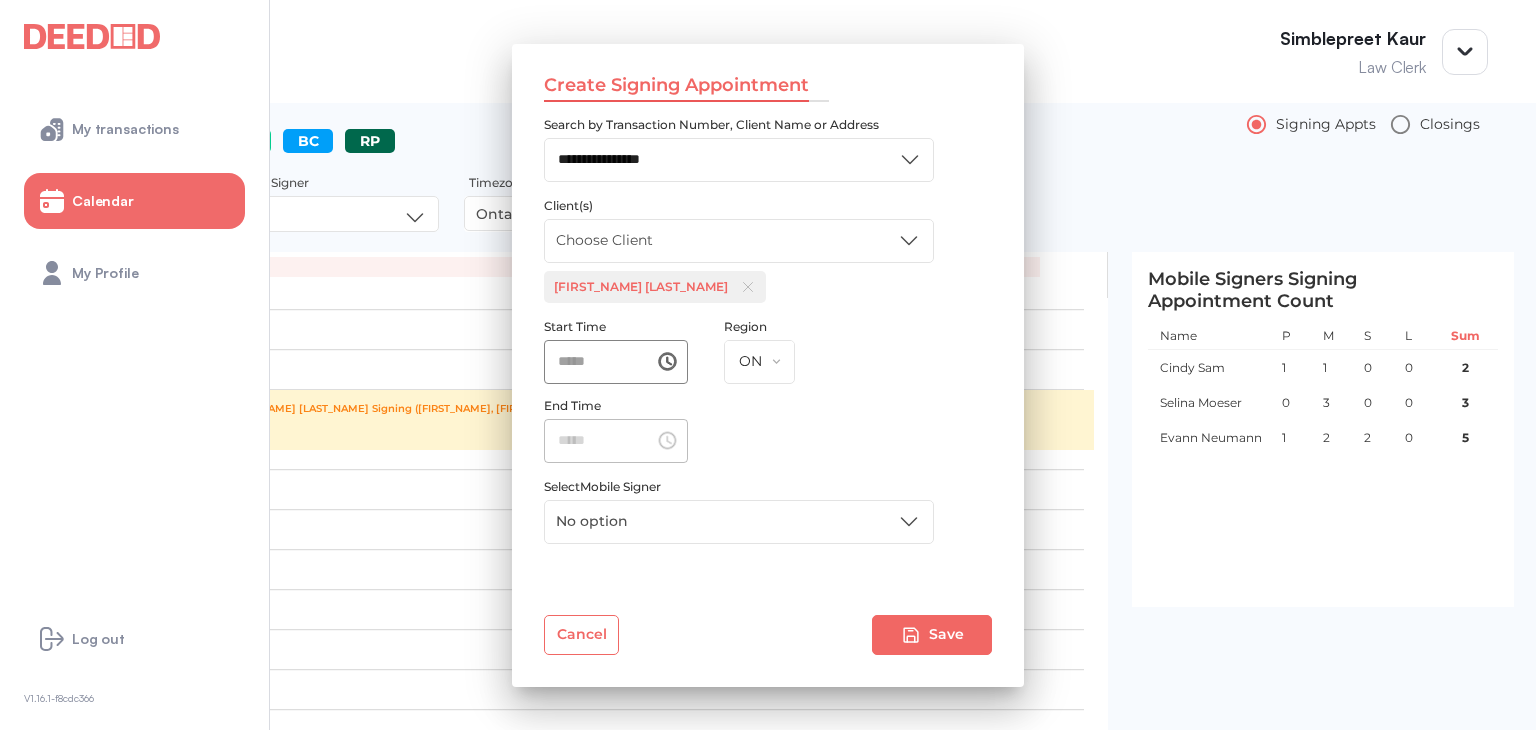 click on "​" at bounding box center (616, 362) 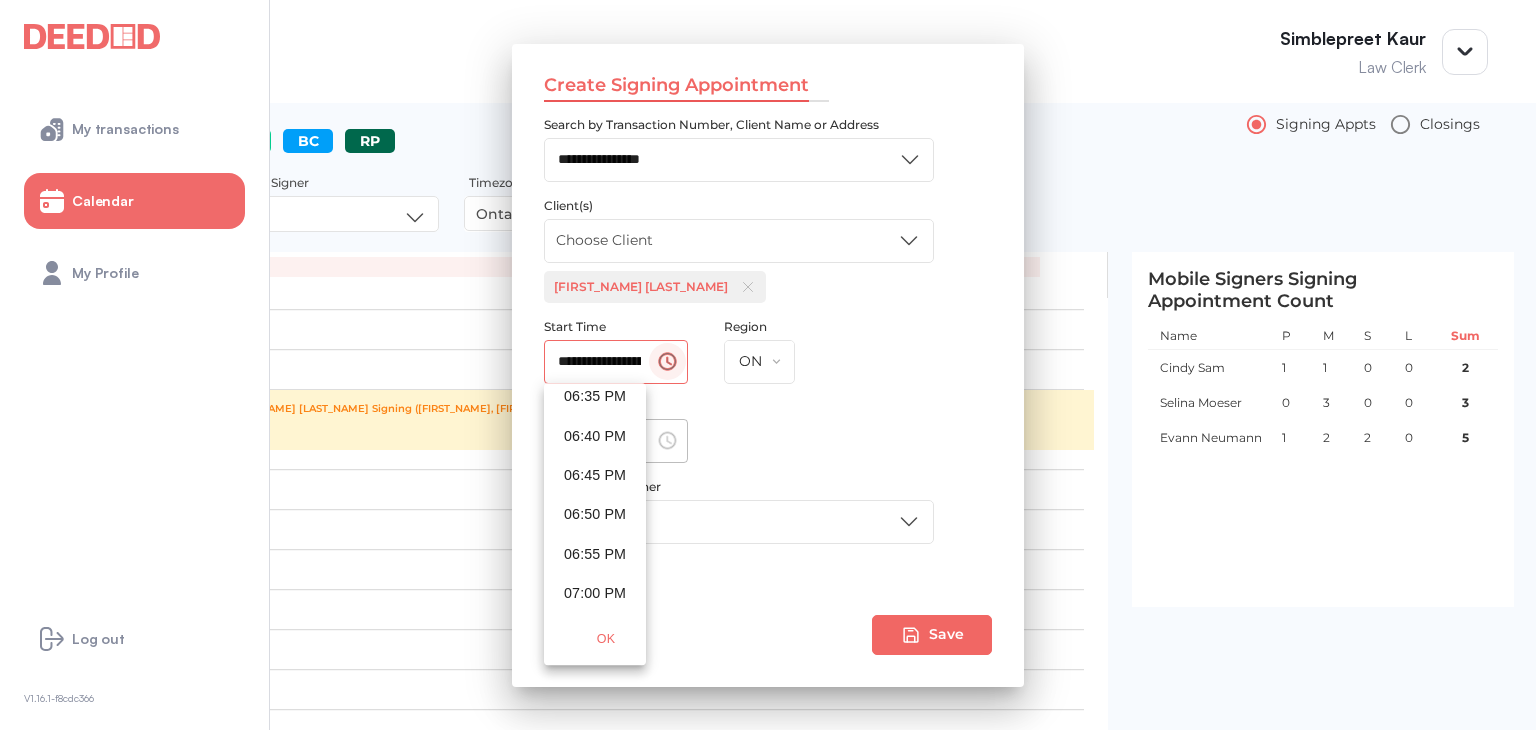 scroll, scrollTop: 8900, scrollLeft: 0, axis: vertical 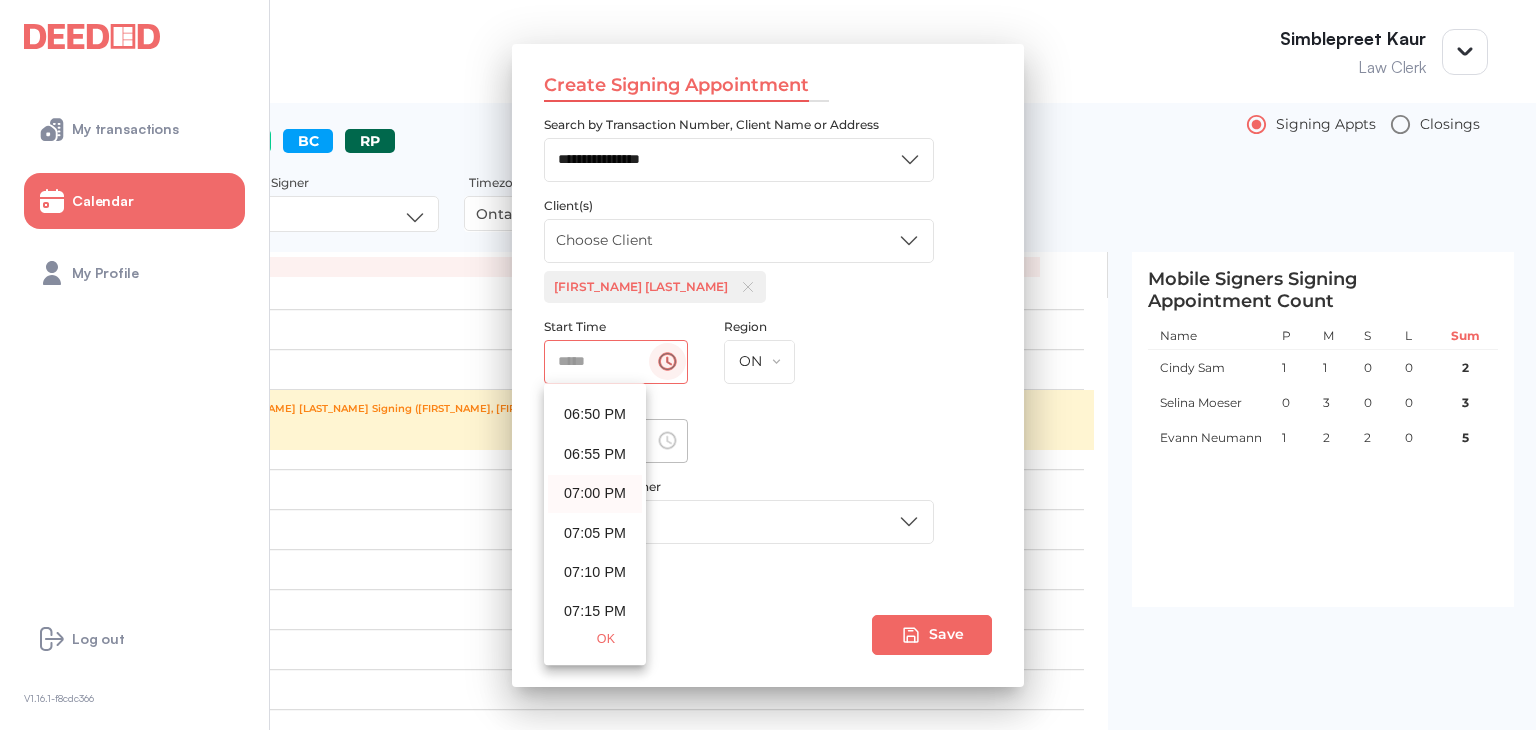 click on "07:00 PM" at bounding box center [595, 493] 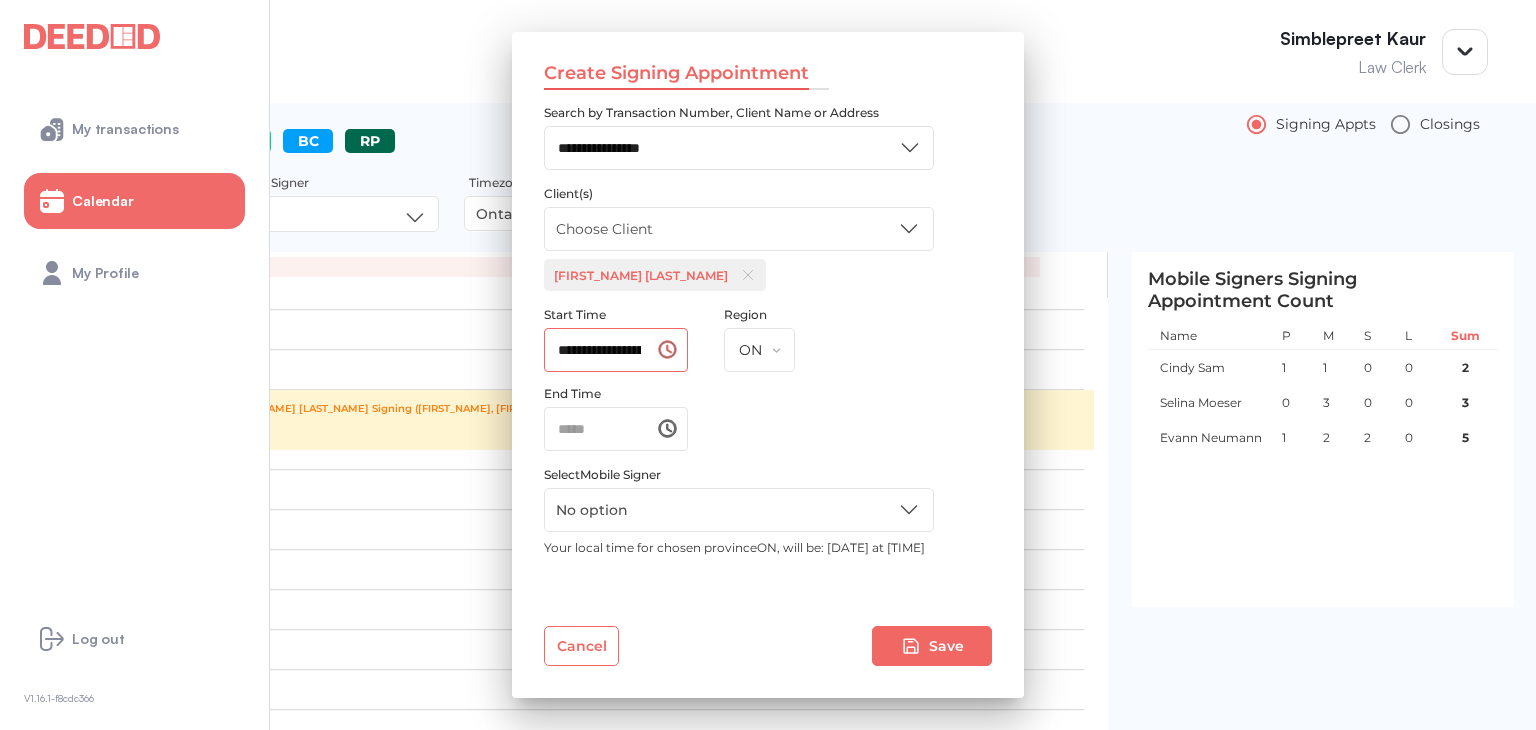 scroll, scrollTop: 8978, scrollLeft: 0, axis: vertical 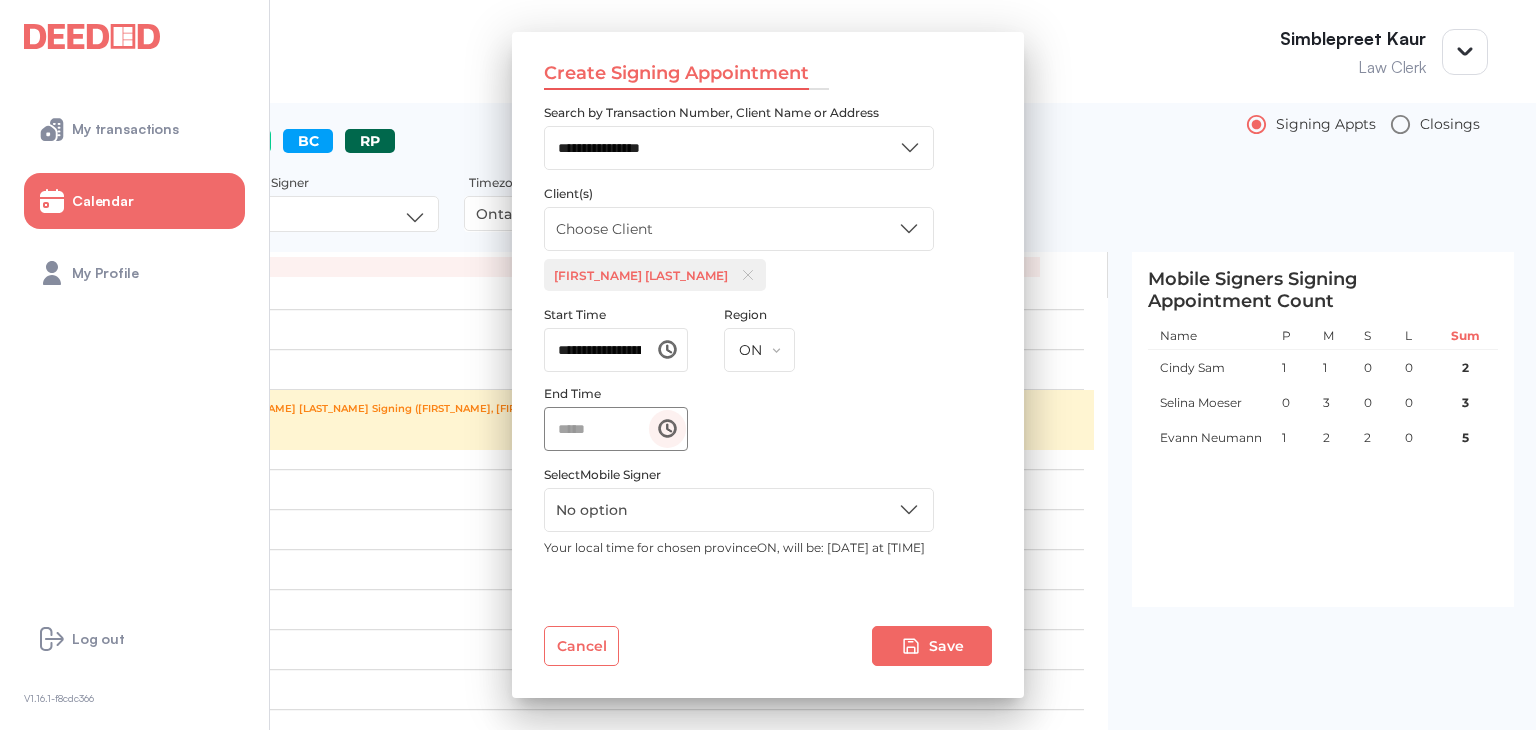 click on "End Time ​" at bounding box center [667, 428] 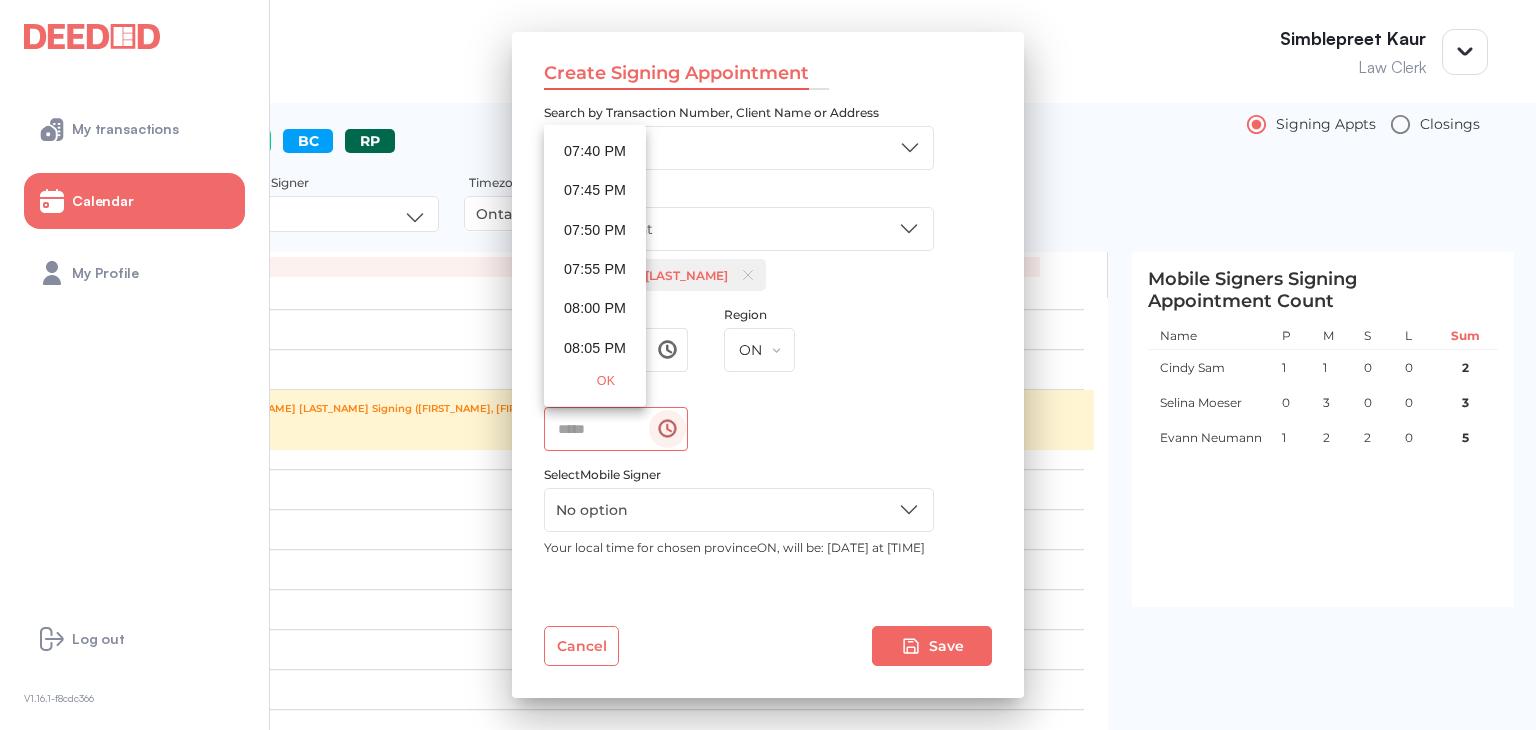 scroll, scrollTop: 9200, scrollLeft: 0, axis: vertical 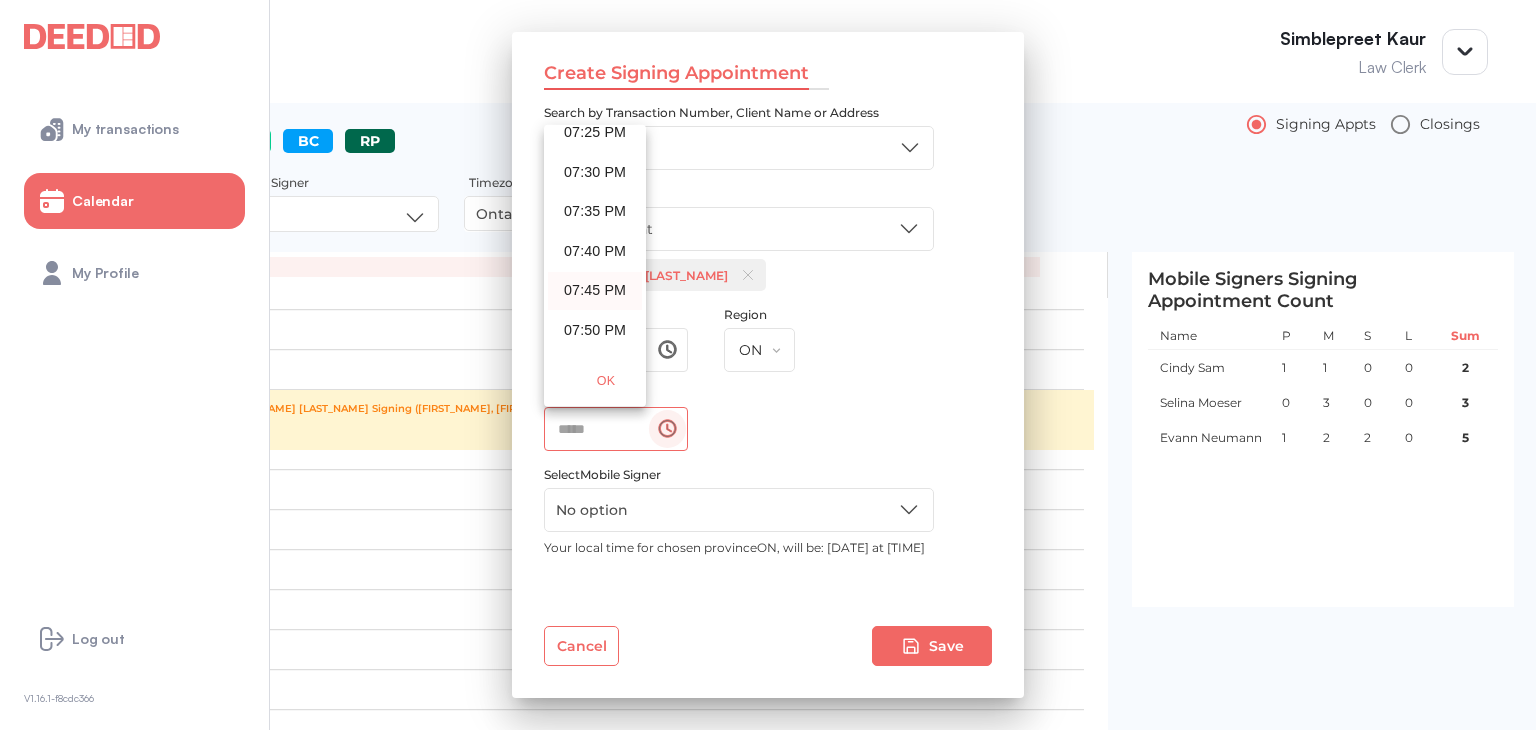 click on "07:45 PM" at bounding box center [595, 290] 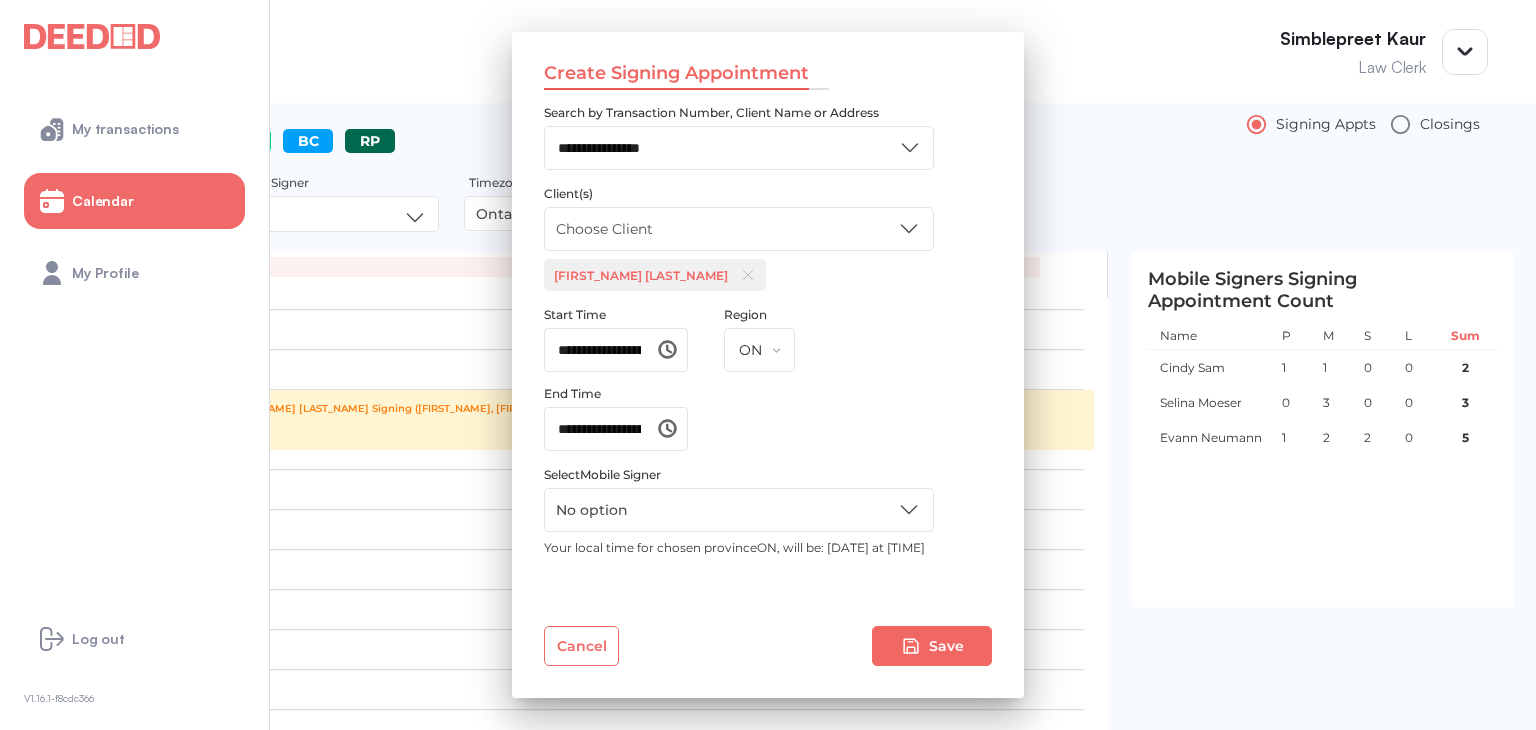 scroll, scrollTop: 9344, scrollLeft: 0, axis: vertical 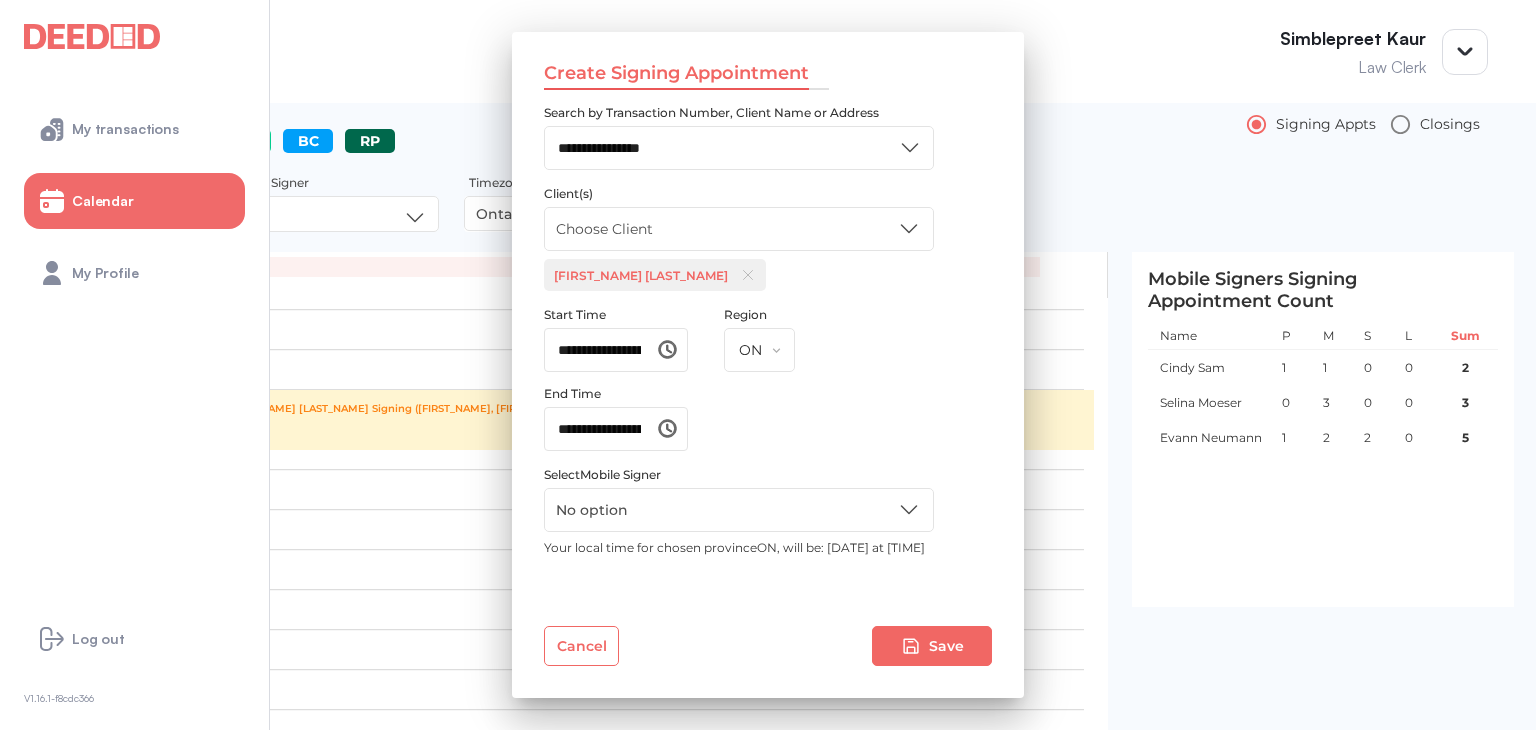 click on "**********" at bounding box center [723, 379] 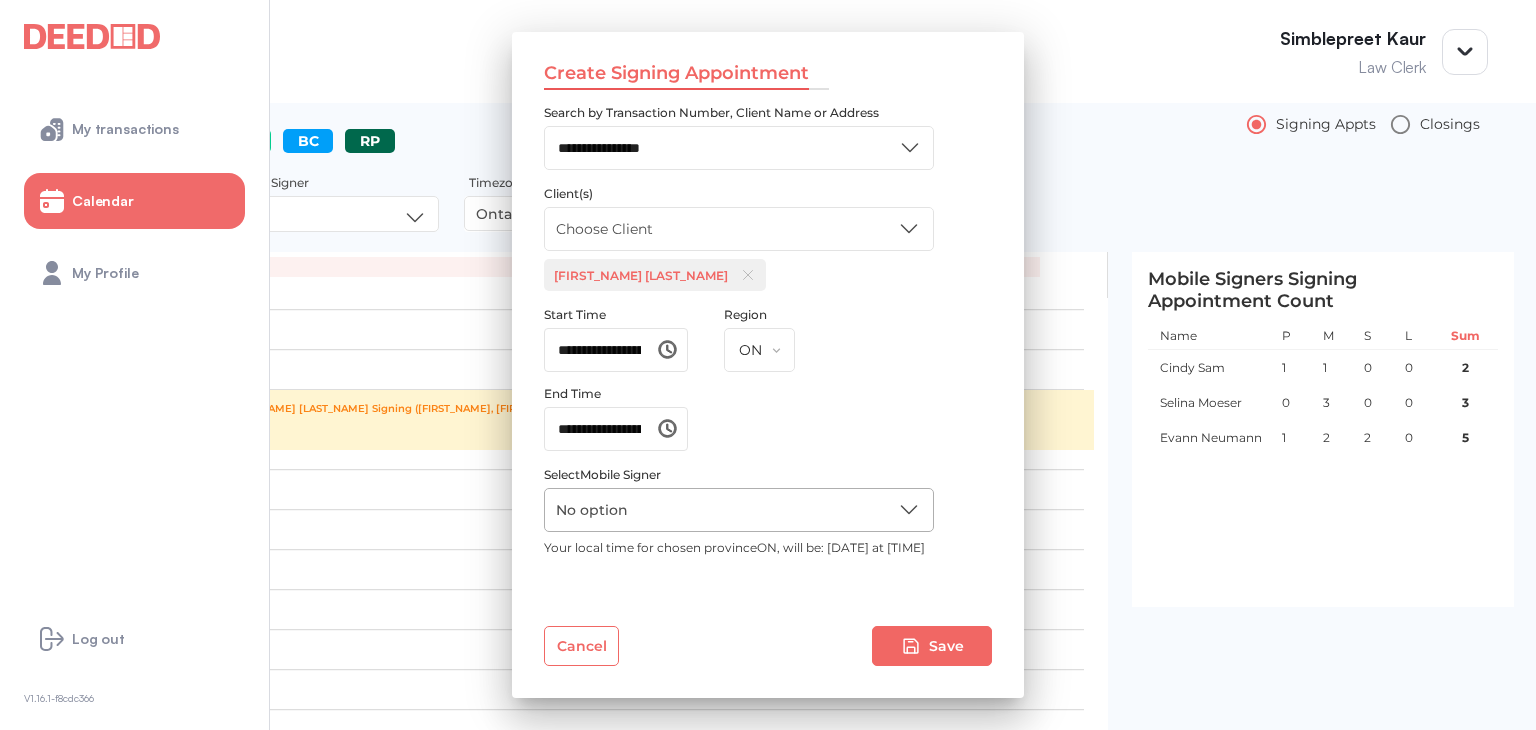 click on "**********" at bounding box center (768, 365) 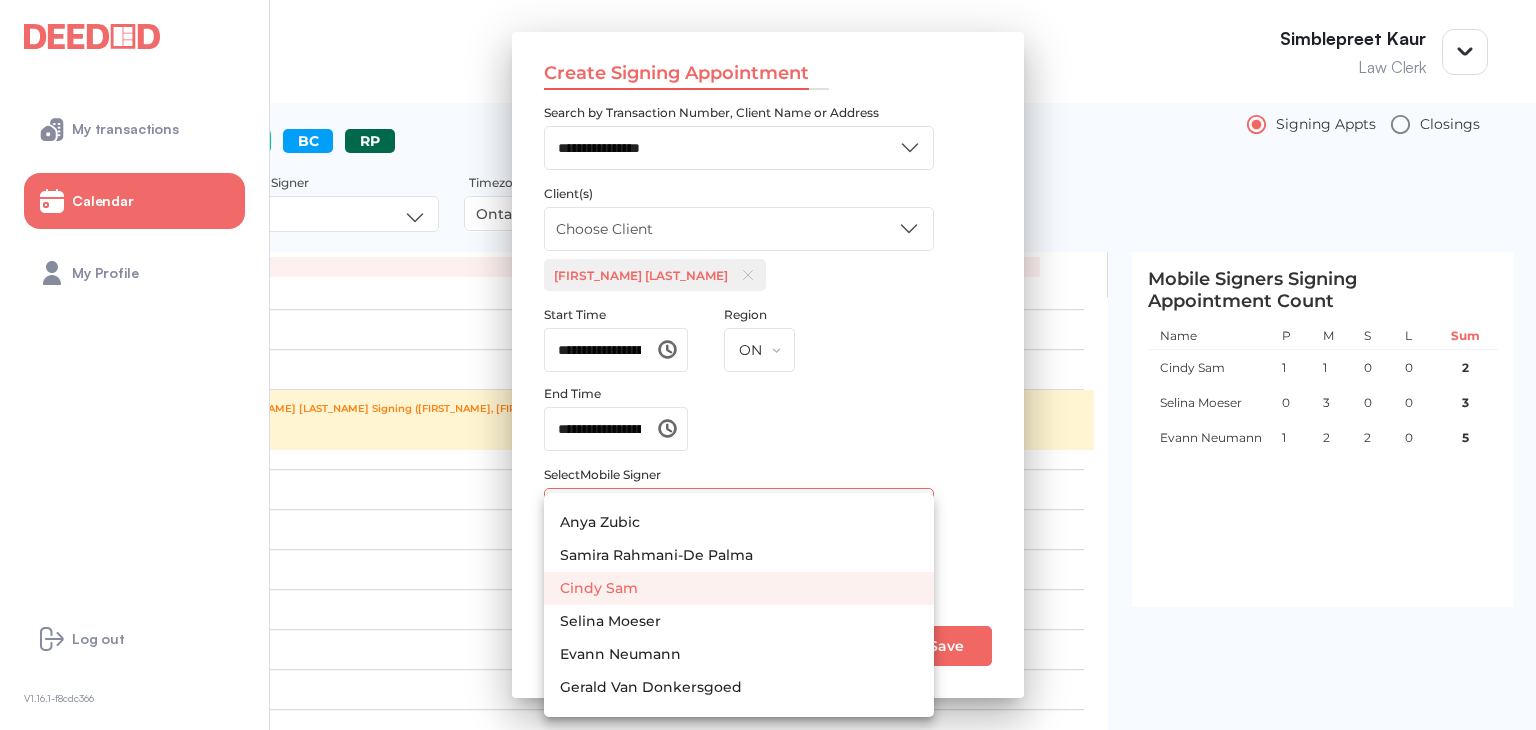 click on "Cindy Sam" at bounding box center (739, 588) 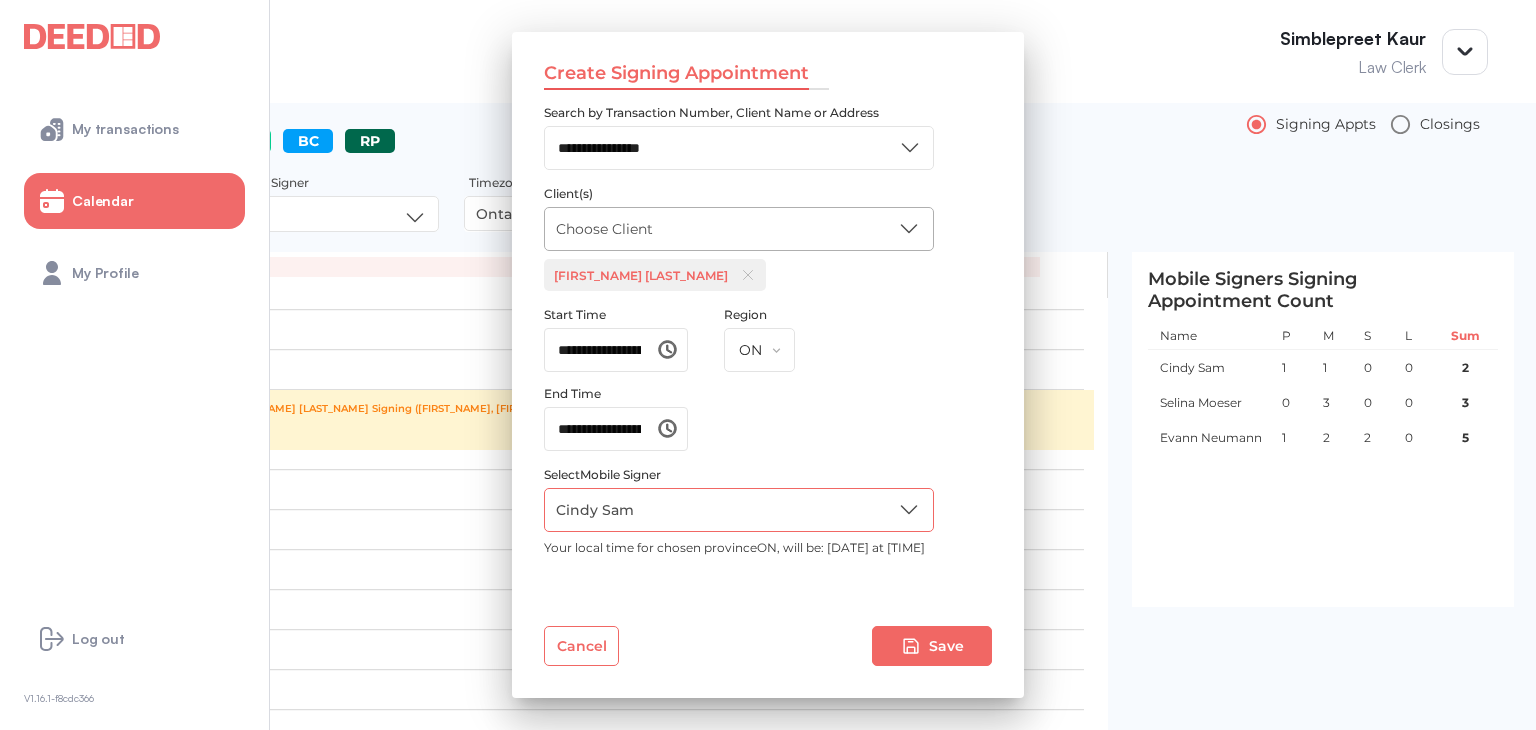 click on "**********" at bounding box center (768, 365) 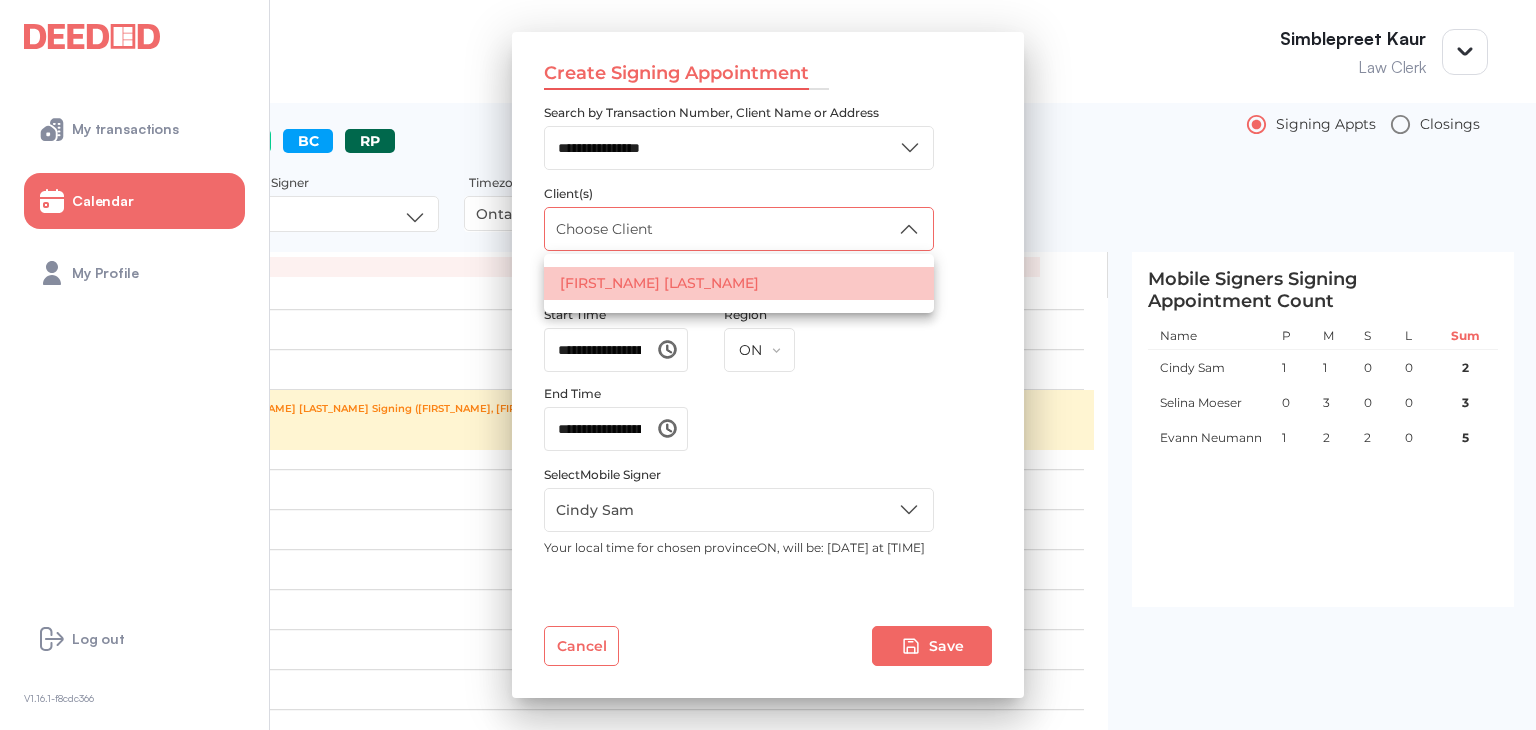 click on "[FIRST_NAME] [LAST_NAME]" at bounding box center (739, 283) 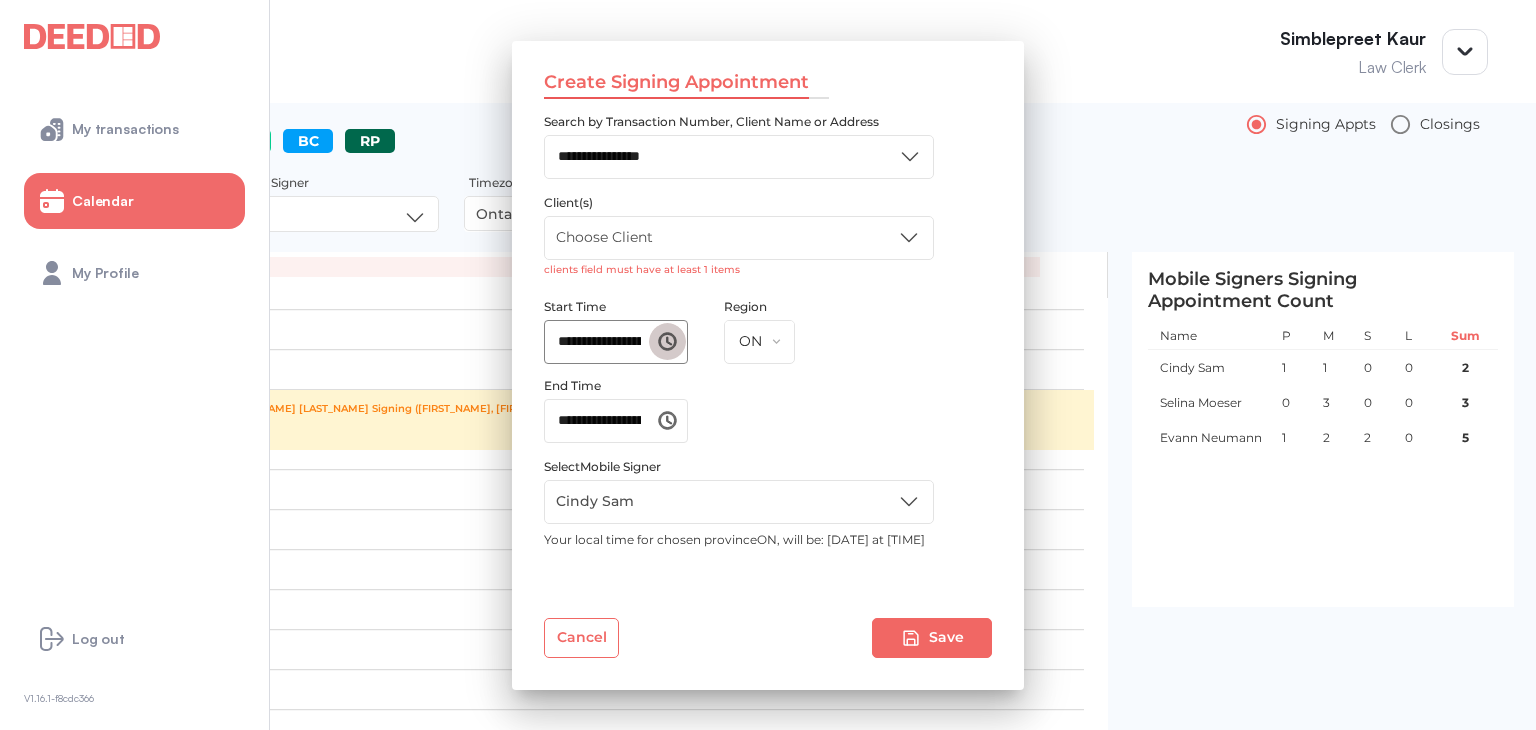 click on "**********" at bounding box center [667, 341] 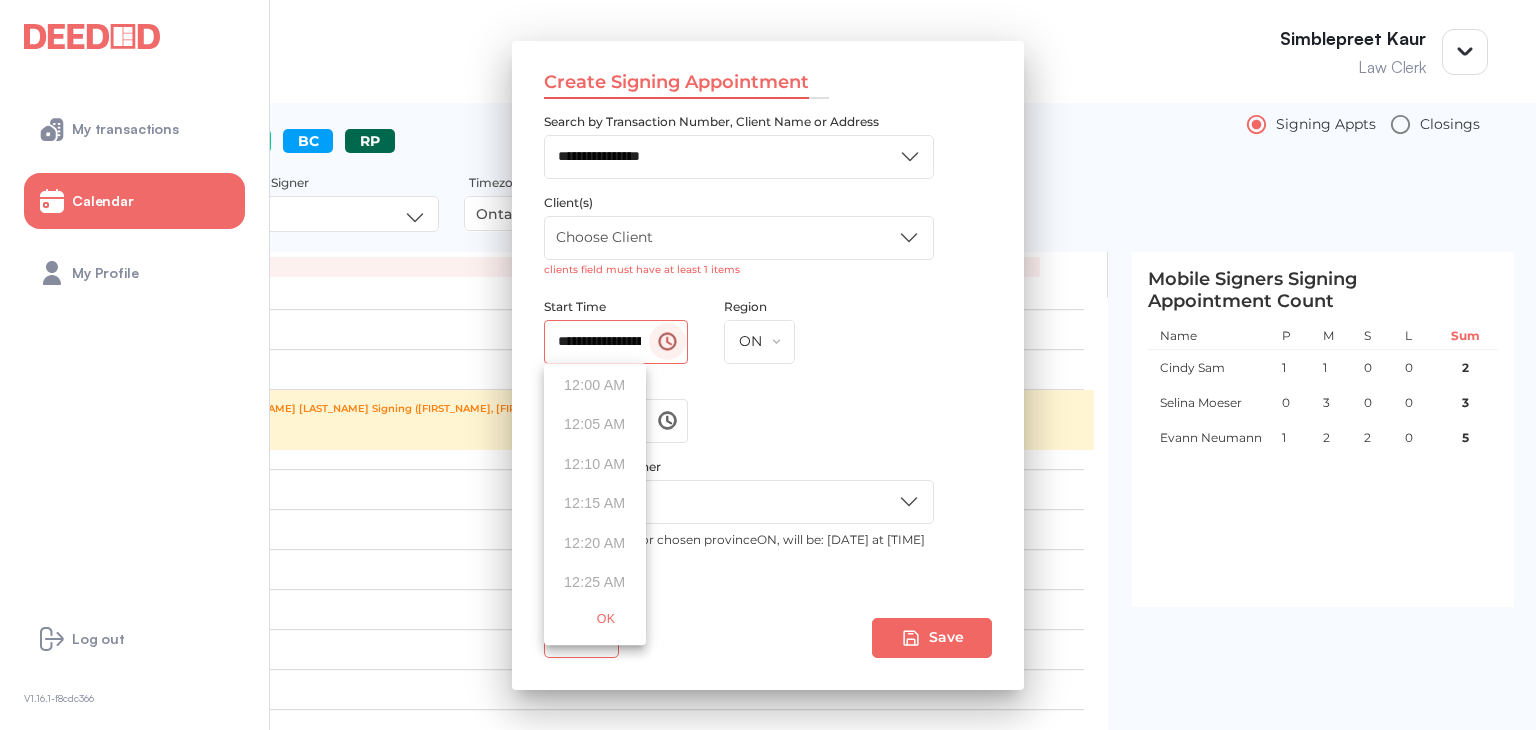 scroll, scrollTop: 8988, scrollLeft: 0, axis: vertical 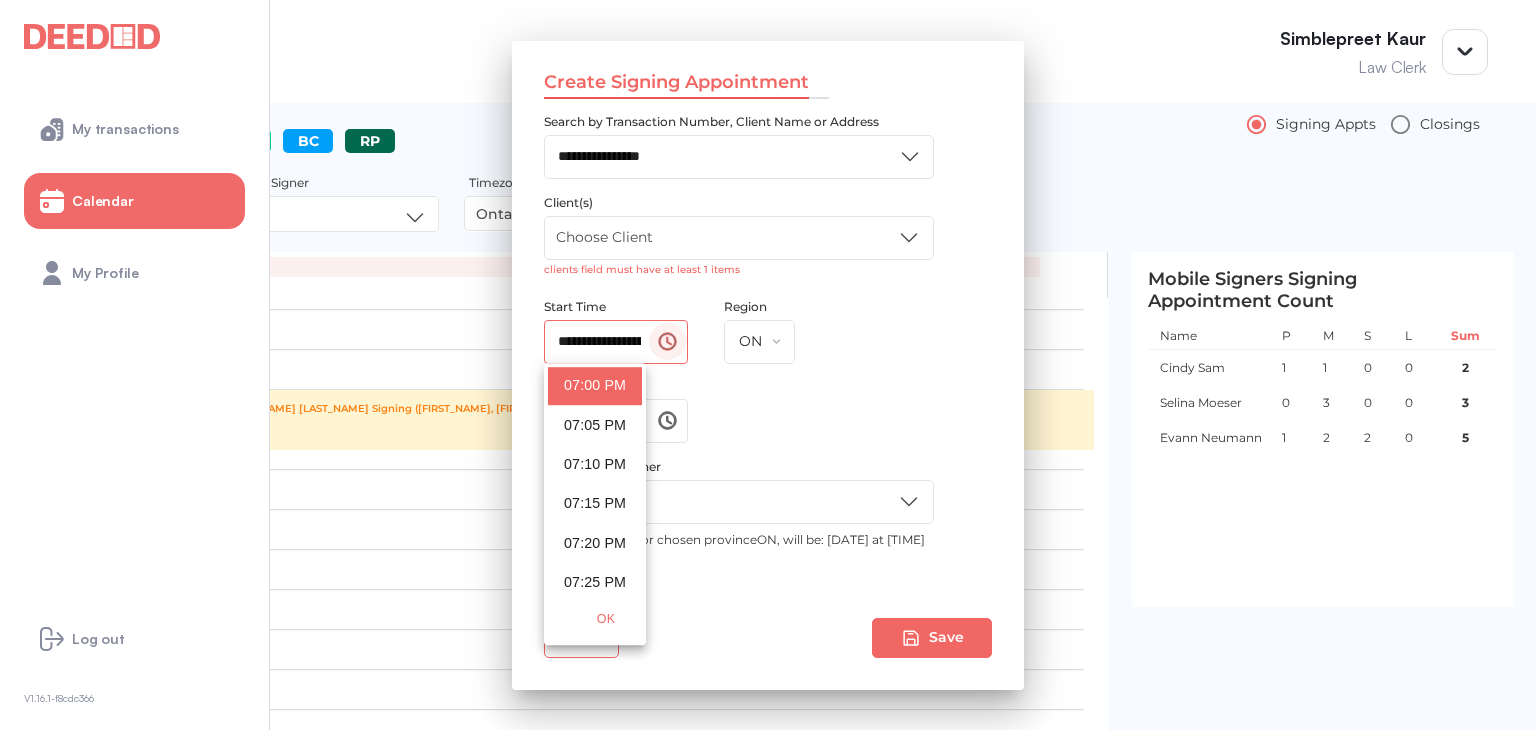 click on "**********" at bounding box center [723, 371] 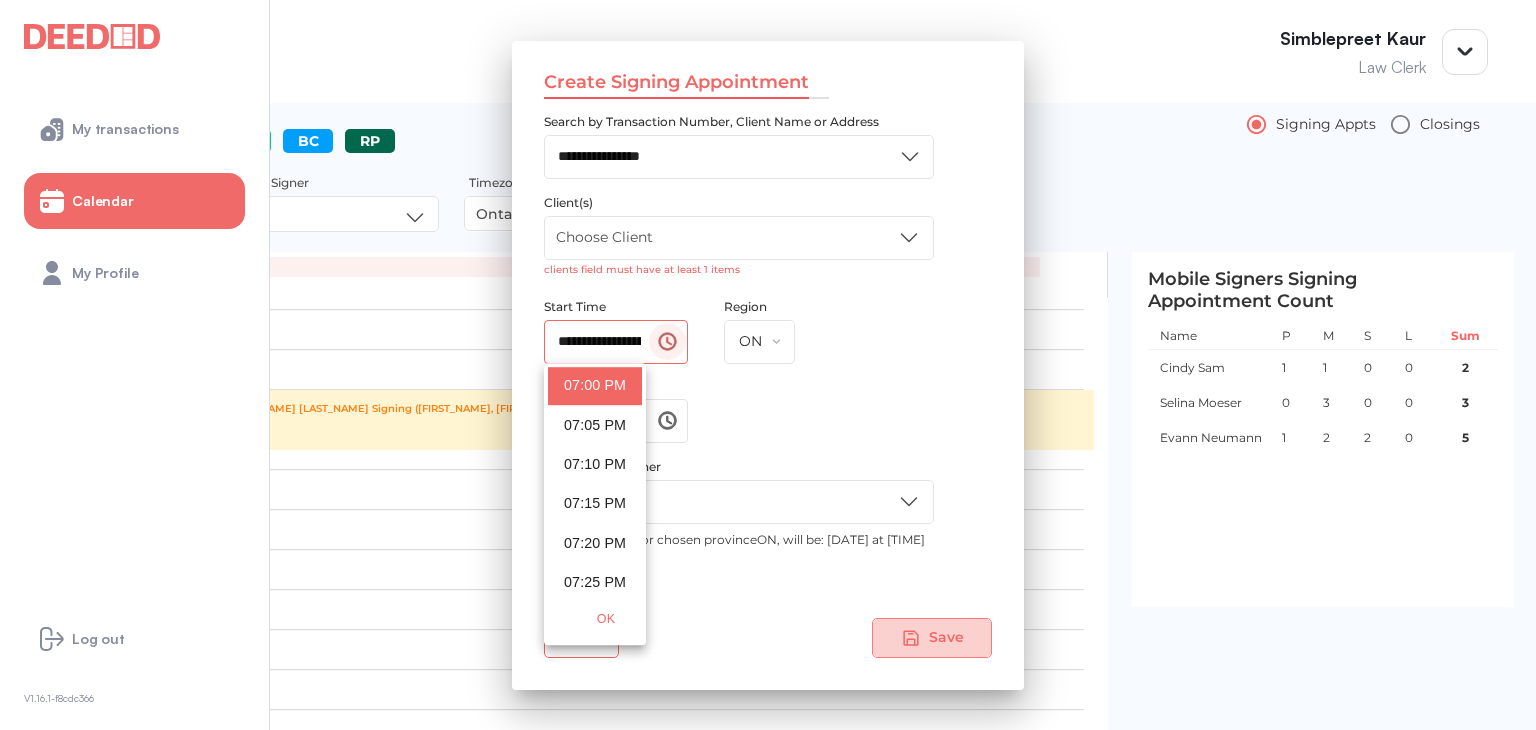 click on "Save" at bounding box center (932, 638) 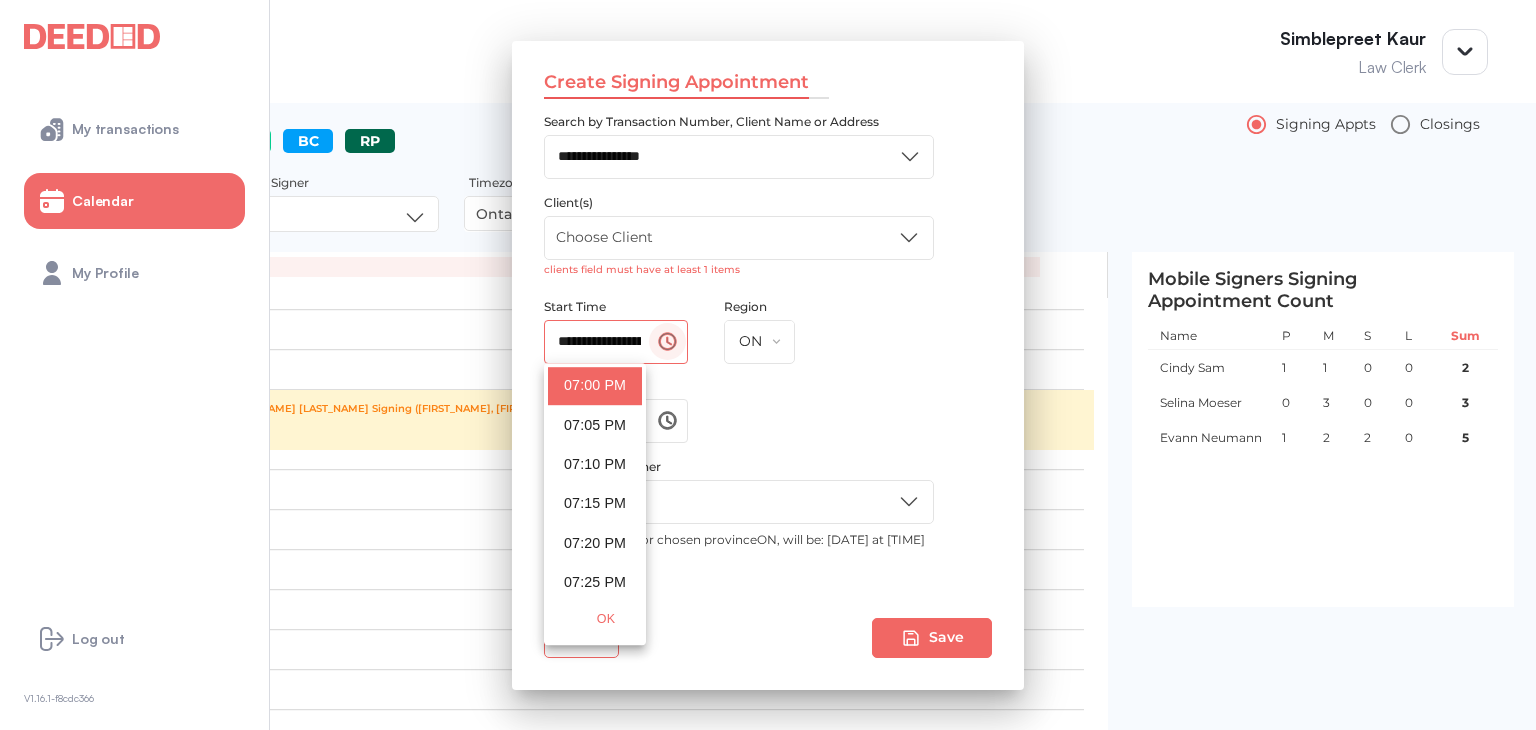 click on "07:00 PM" at bounding box center (595, 385) 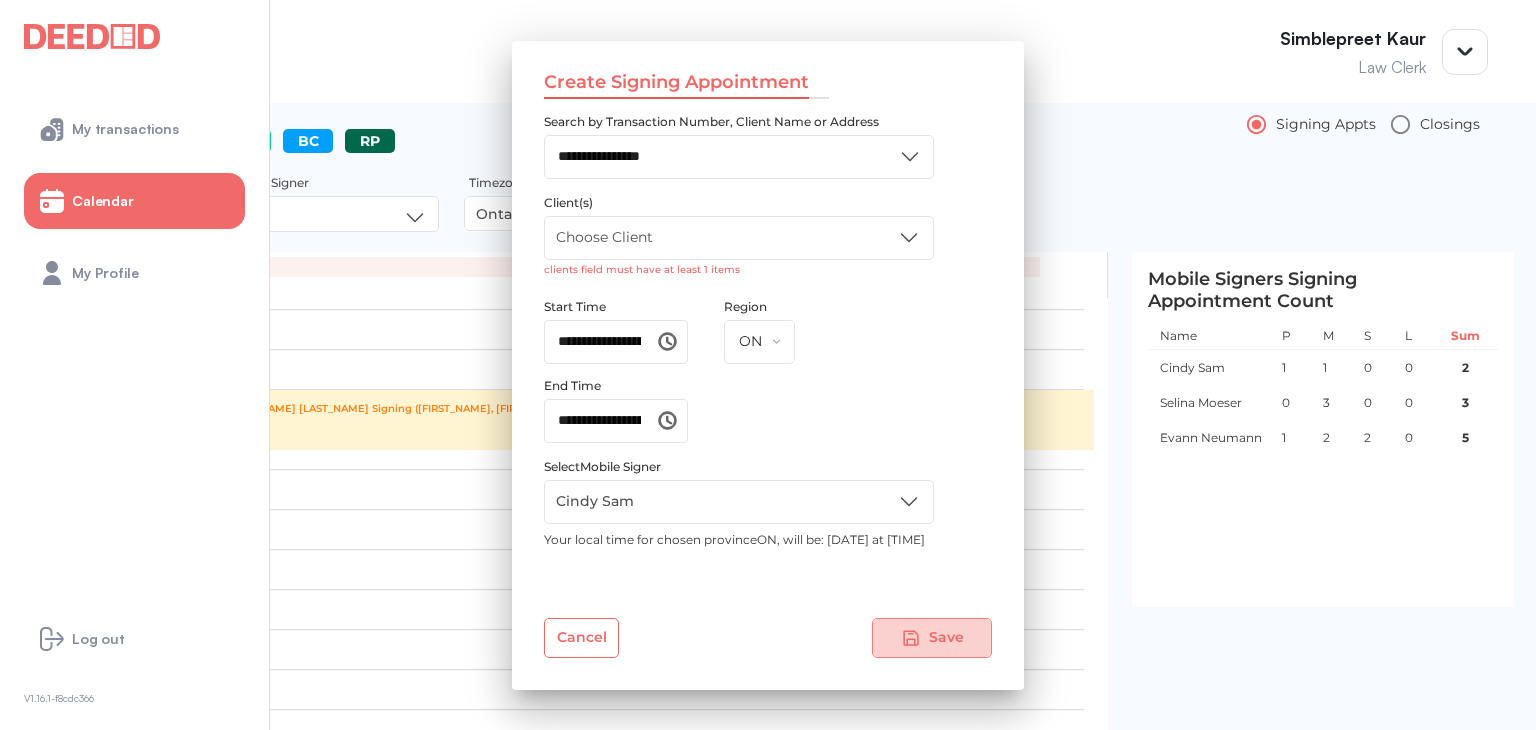 click at bounding box center [911, 638] 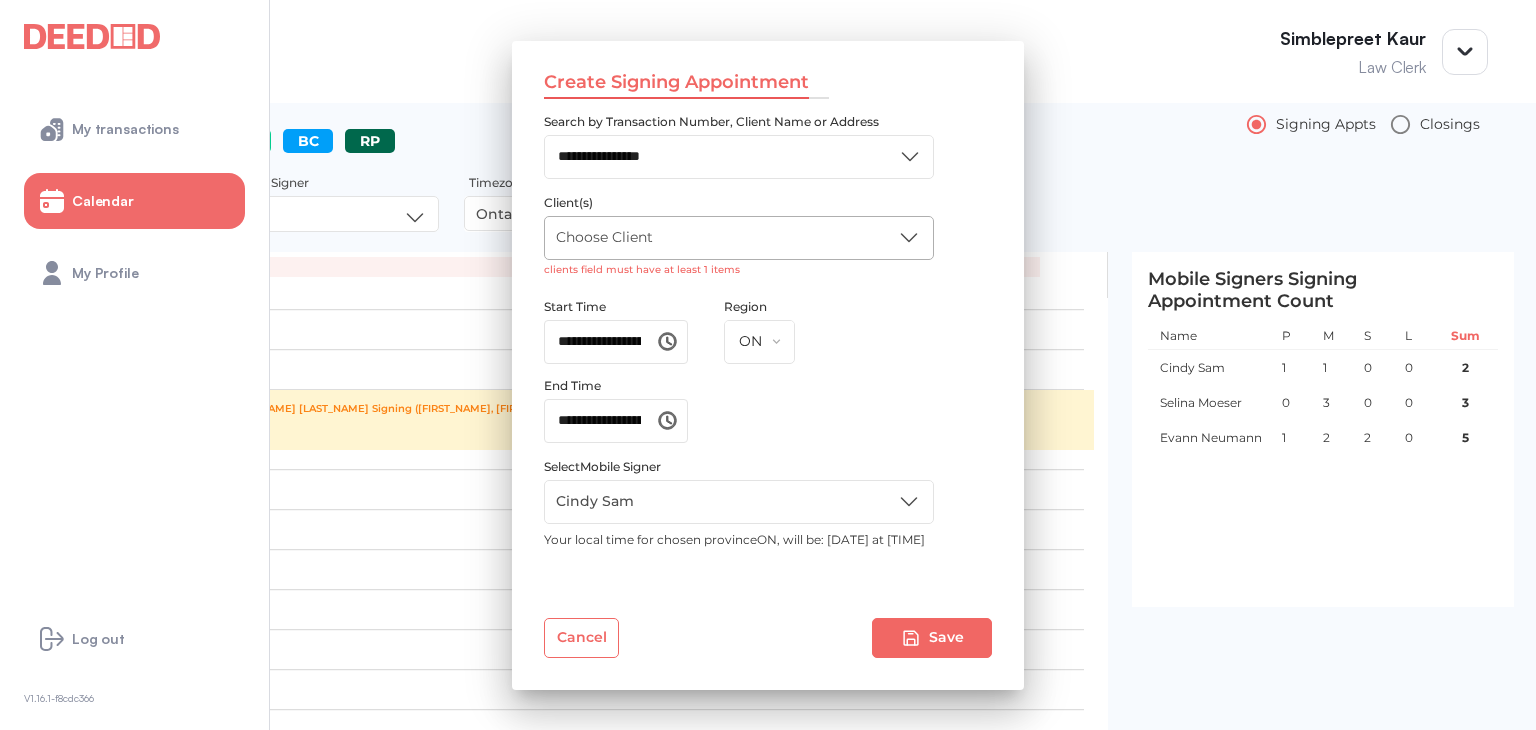click on "**********" at bounding box center [768, 365] 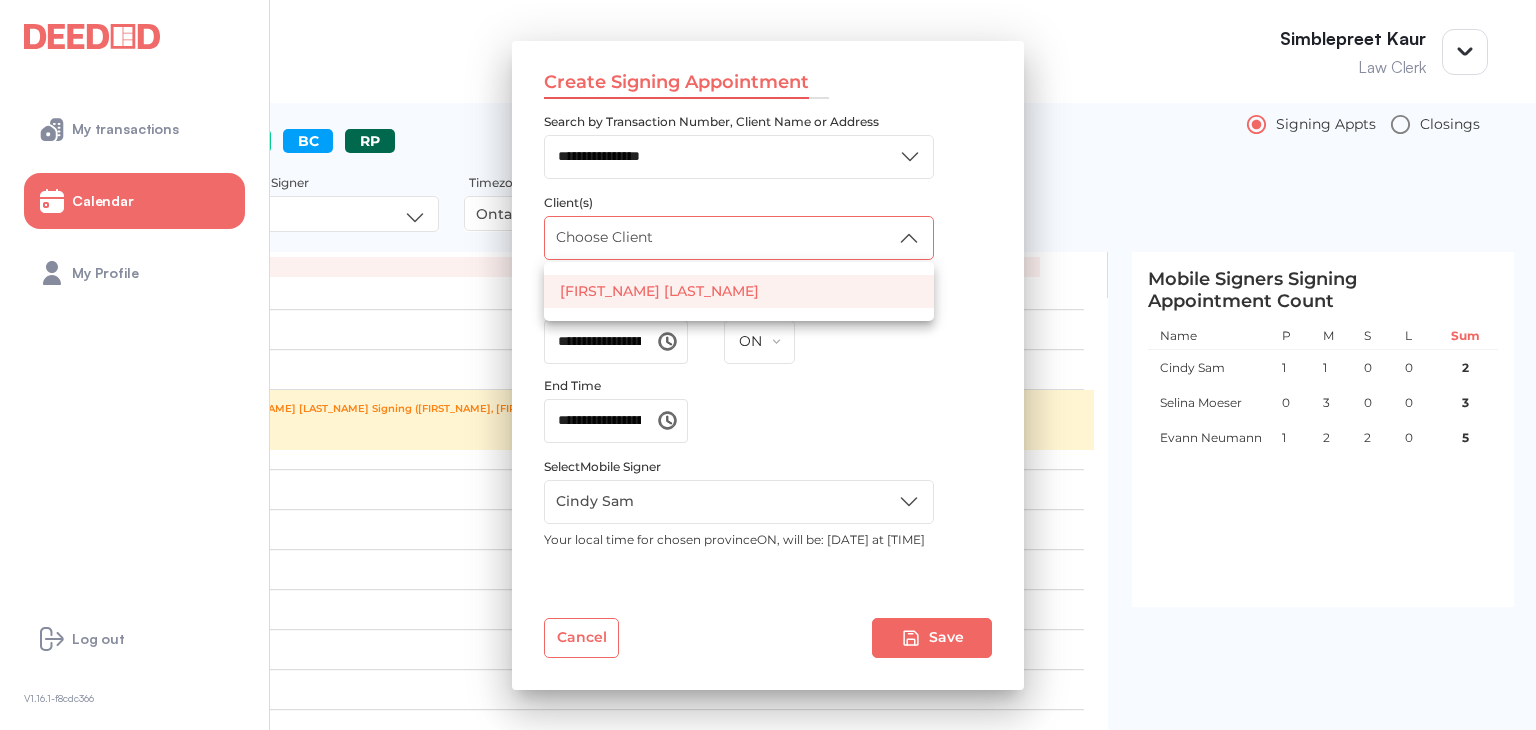 click on "[FIRST_NAME] [LAST_NAME]" at bounding box center (739, 291) 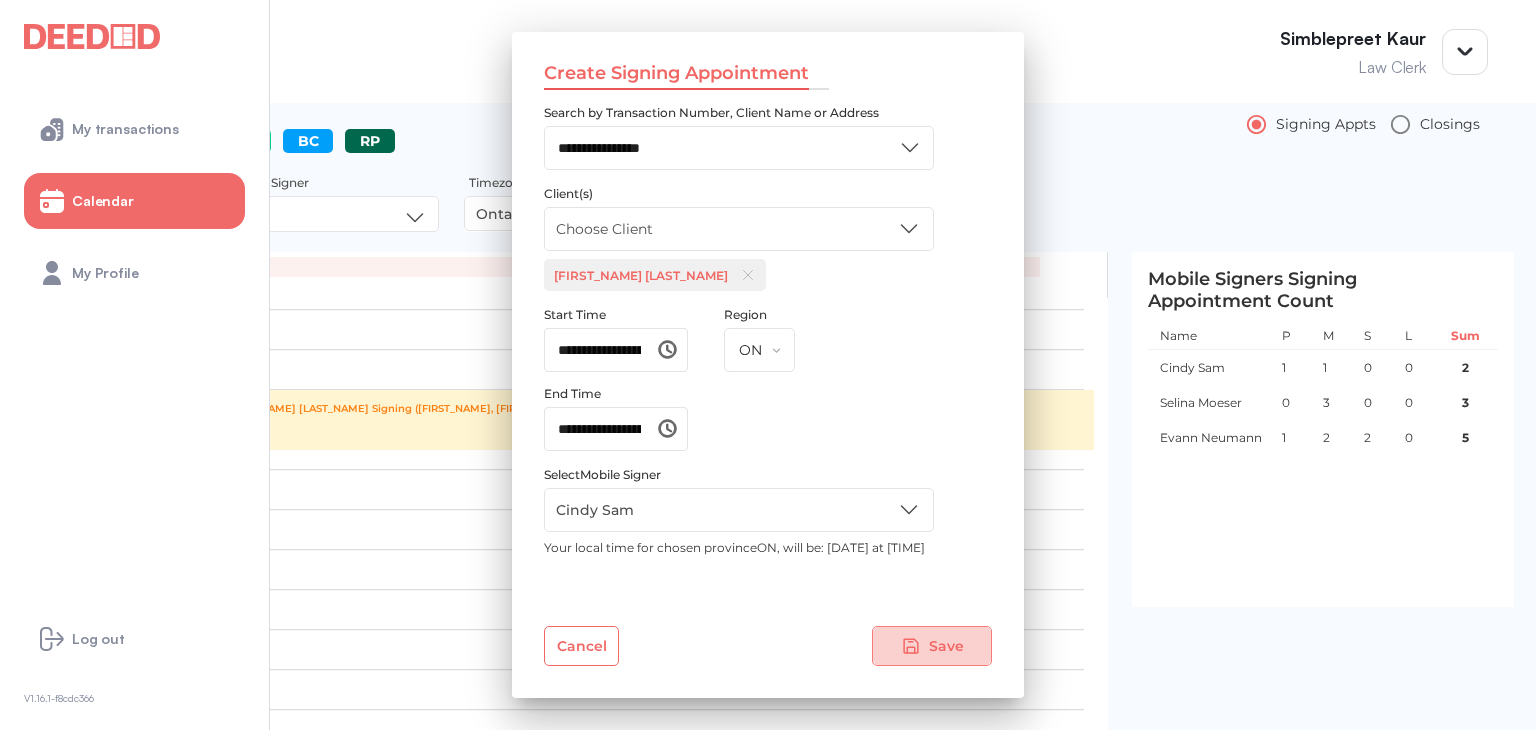 click on "Save" at bounding box center (932, 646) 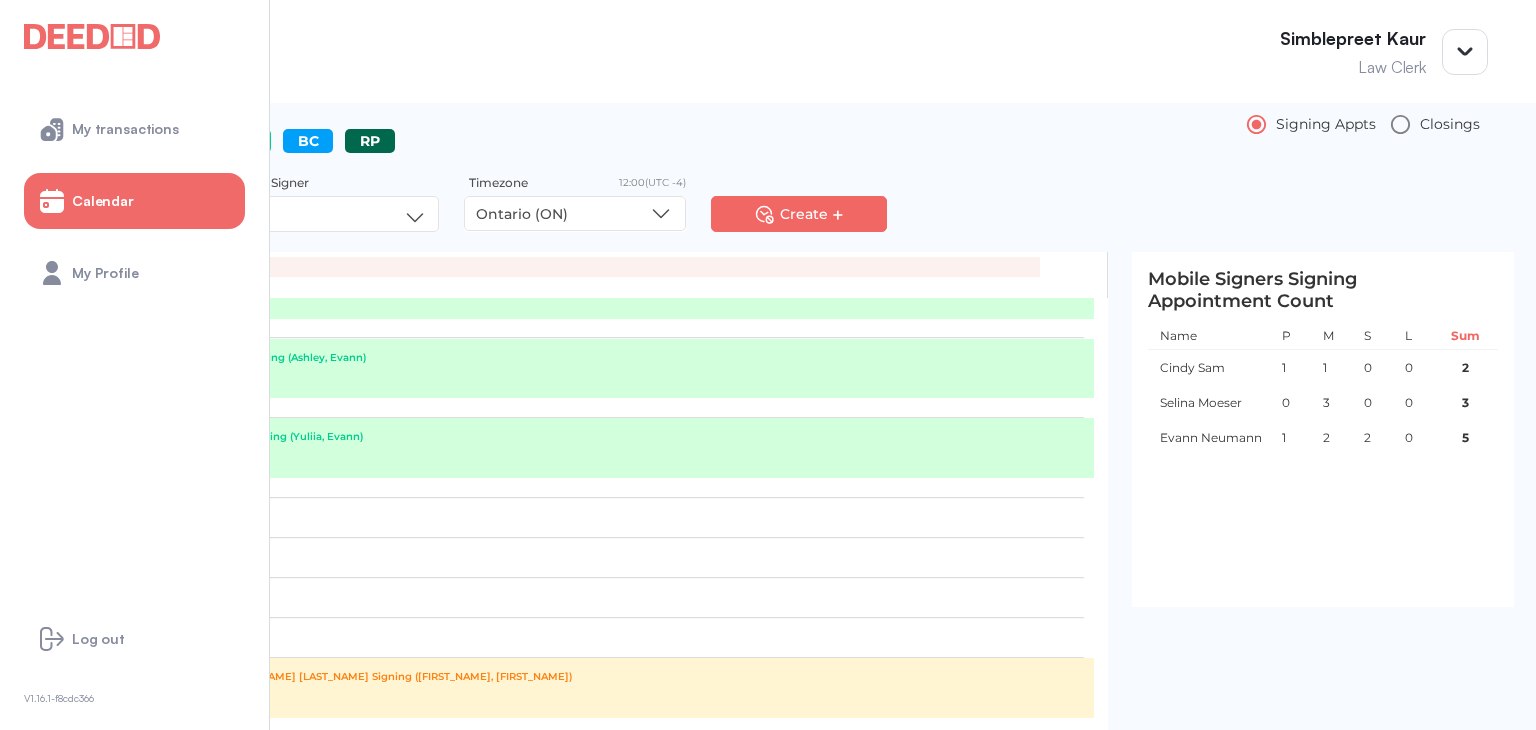 scroll, scrollTop: 372, scrollLeft: 0, axis: vertical 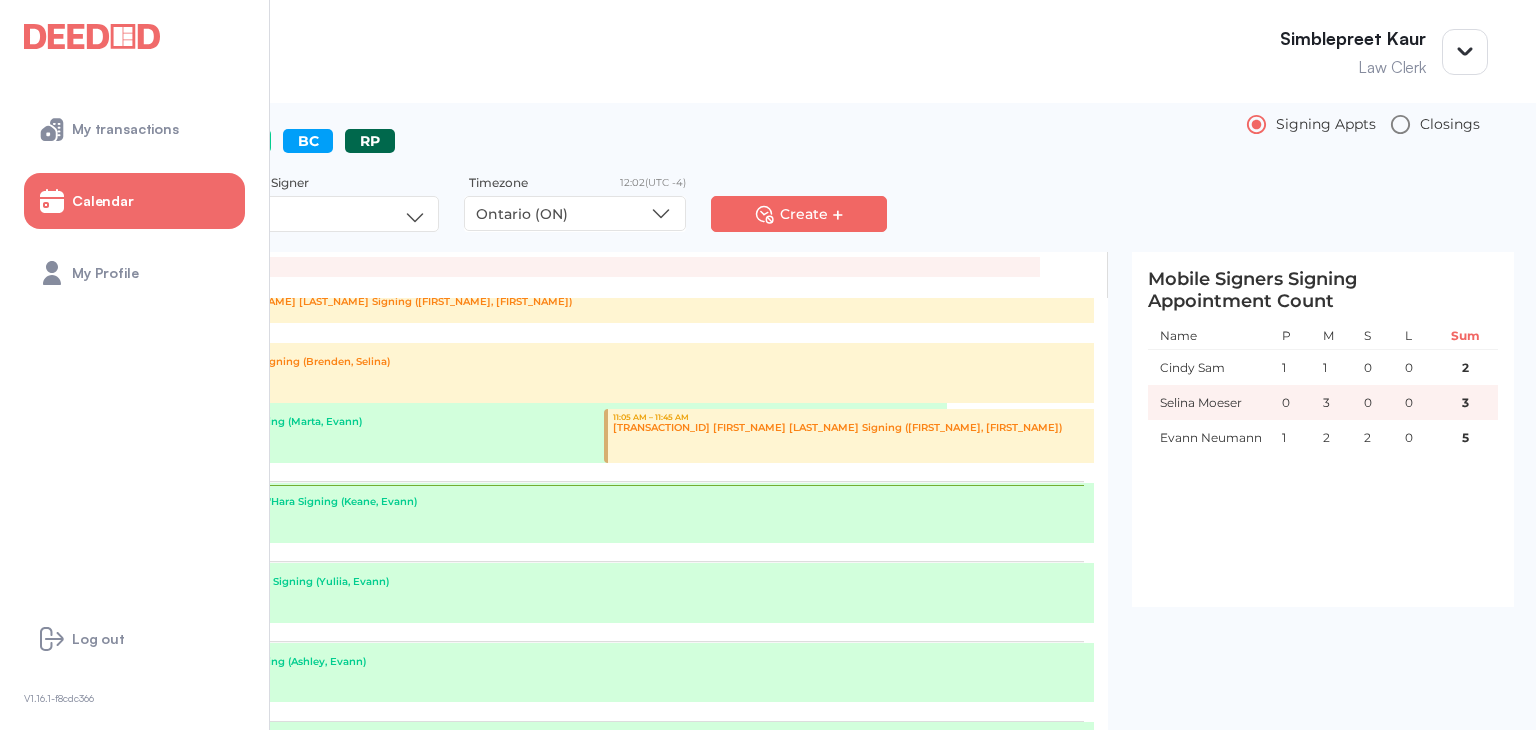 click on "3" at bounding box center [1465, 367] 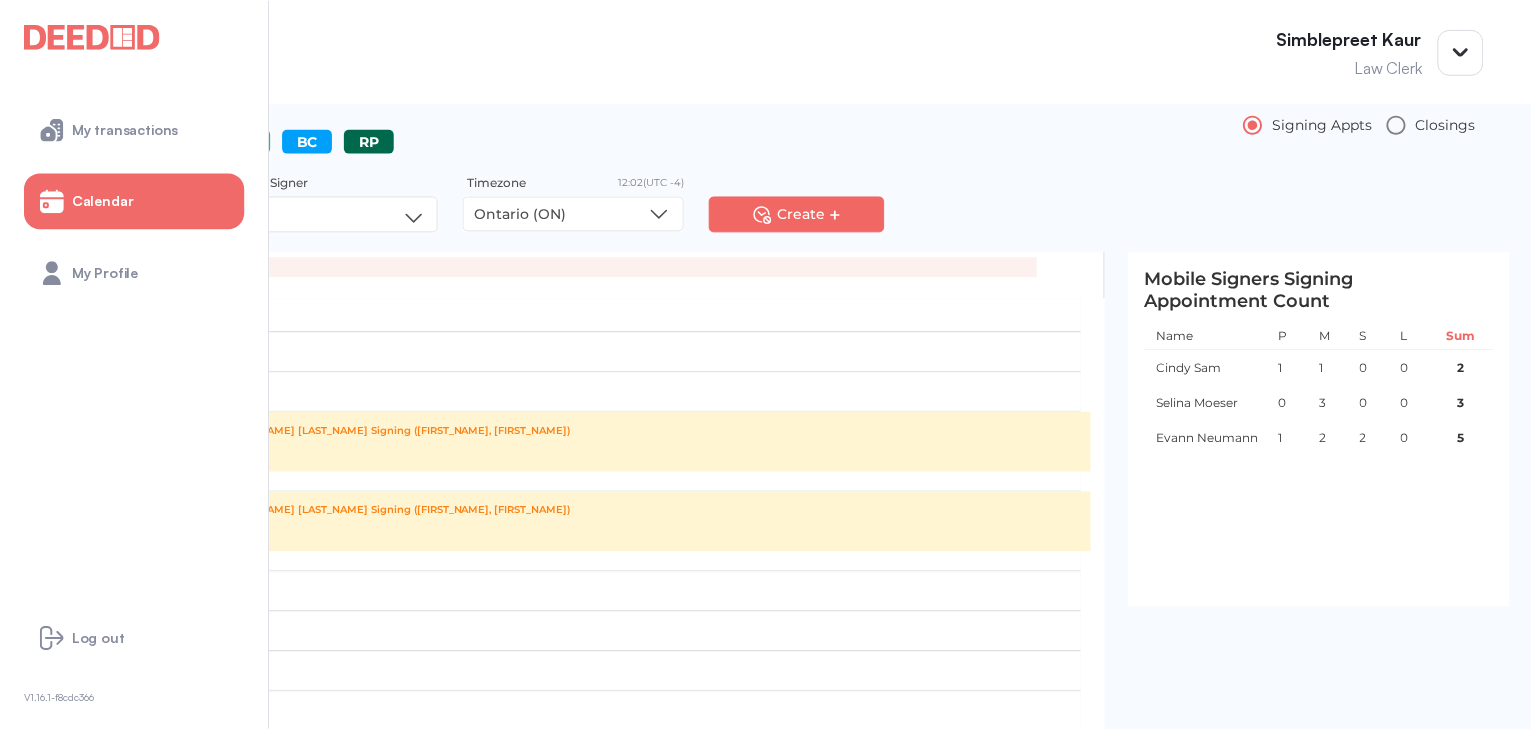 scroll, scrollTop: 972, scrollLeft: 0, axis: vertical 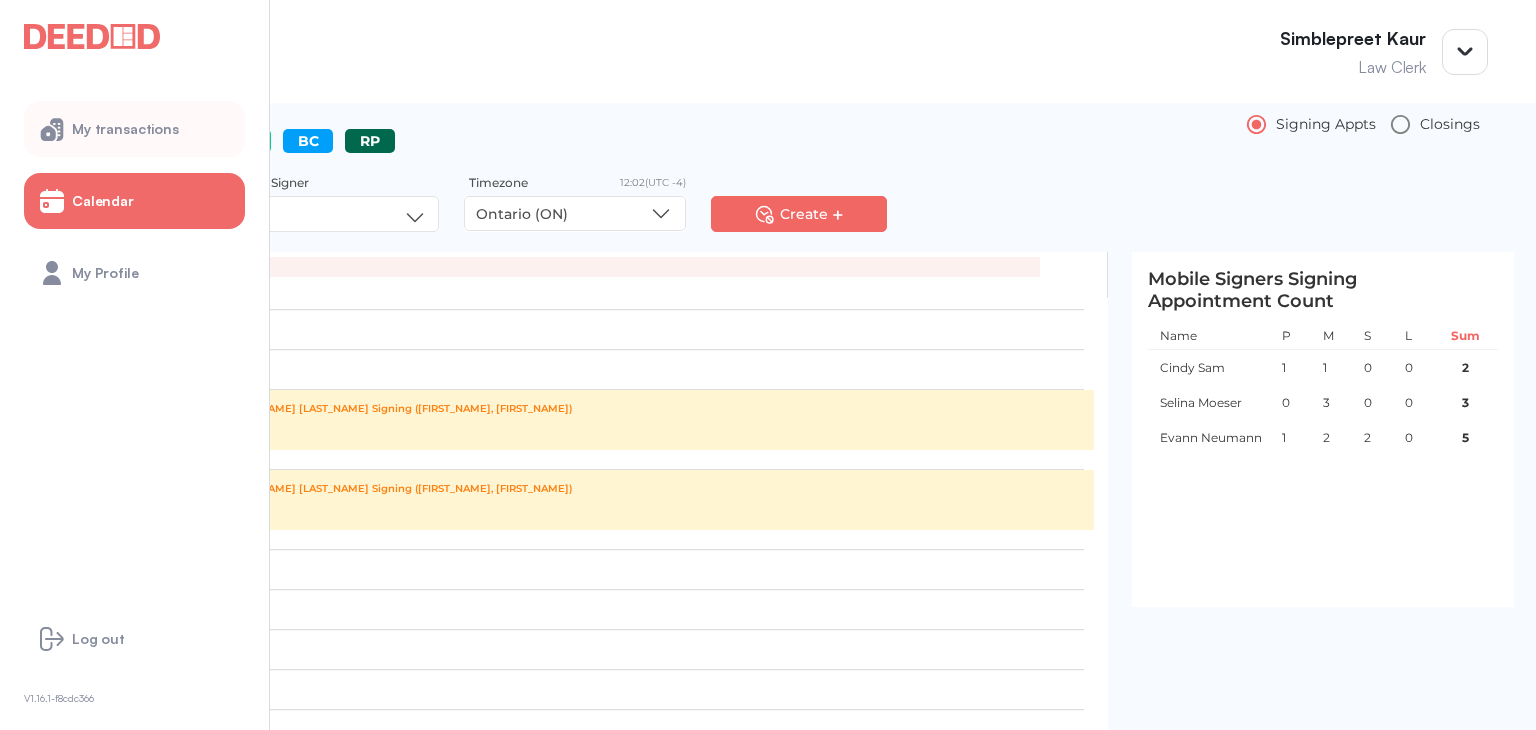 click on "My transactions" at bounding box center [125, 129] 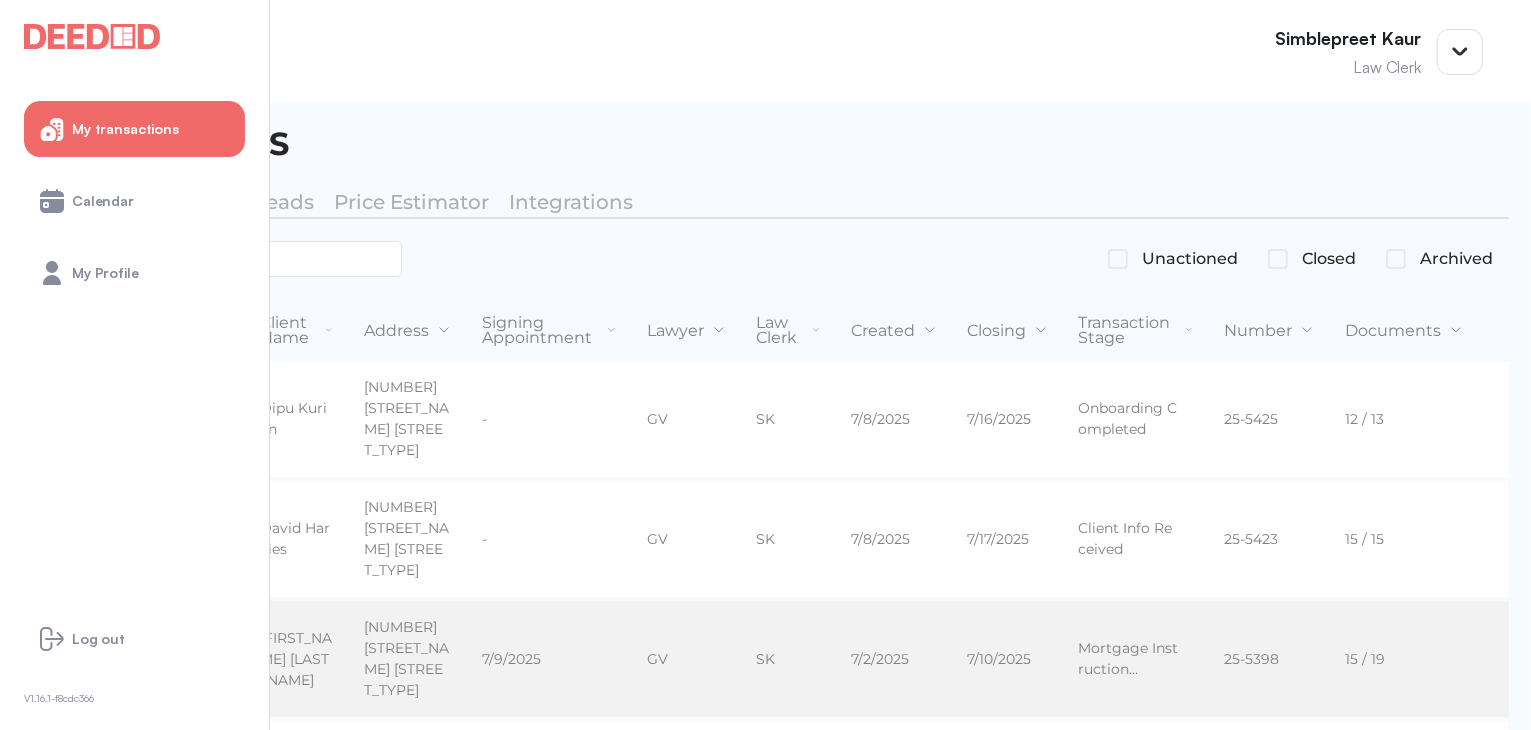 click on "ON" at bounding box center (183, 419) 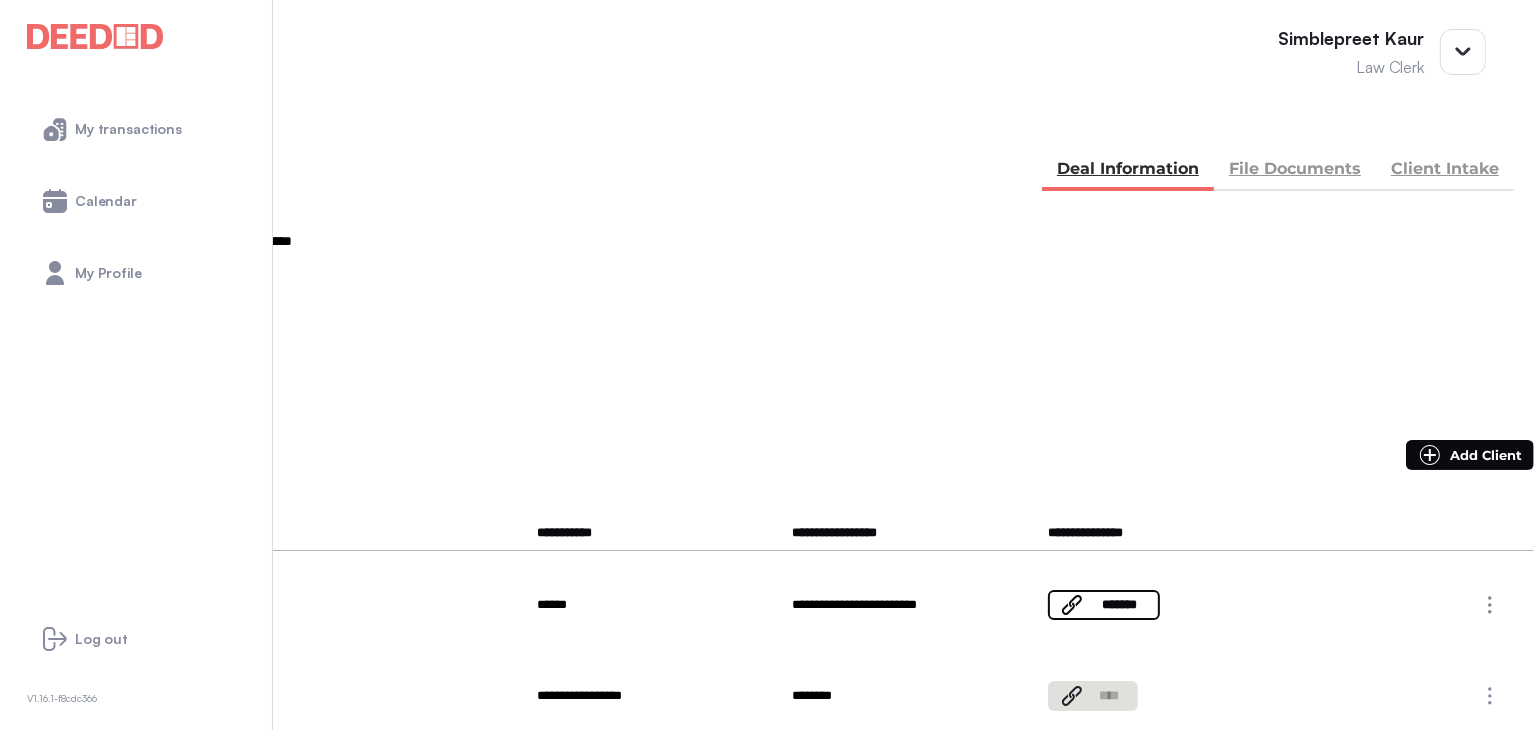 scroll, scrollTop: 100, scrollLeft: 0, axis: vertical 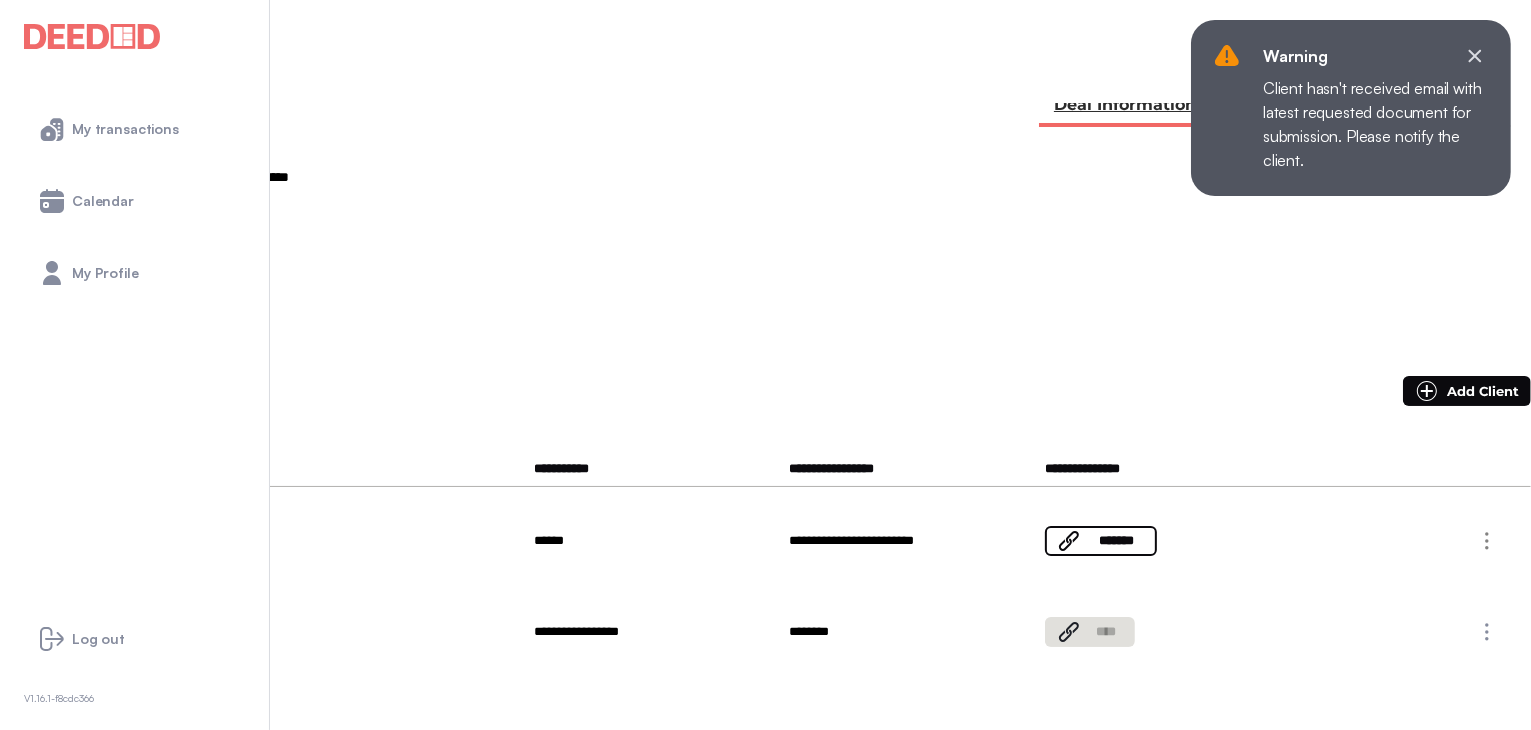 click at bounding box center [1487, 632] 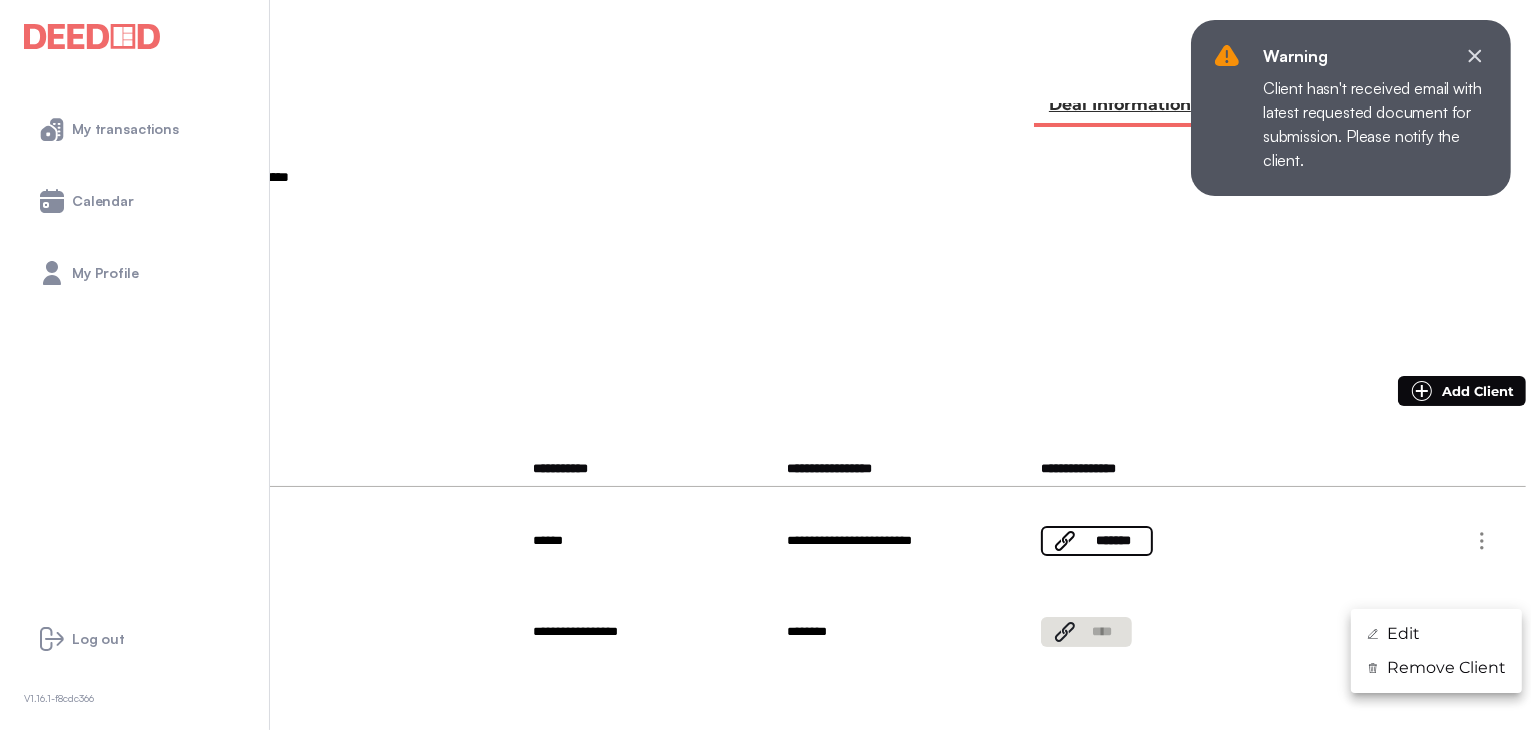 click on "Edit" at bounding box center [1403, 634] 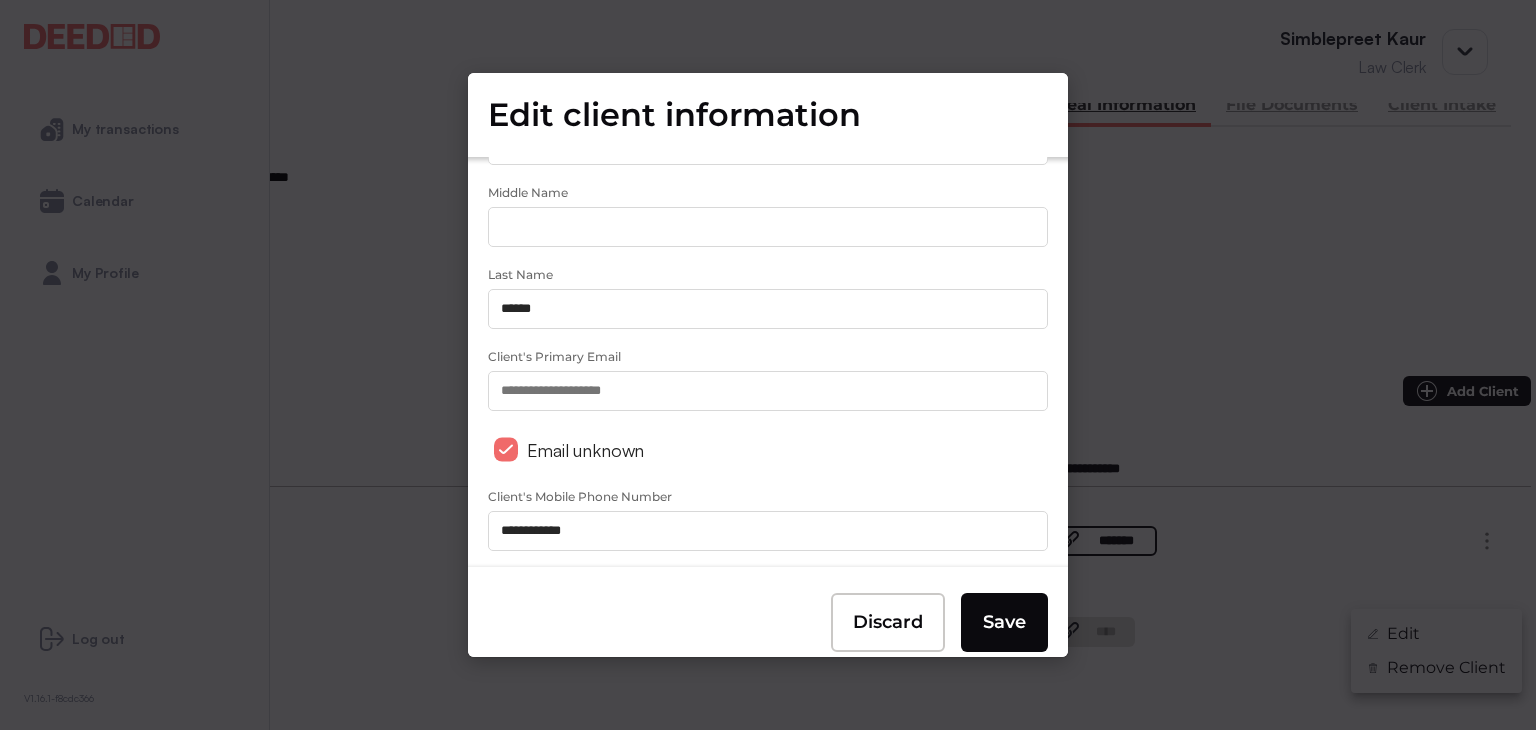 scroll, scrollTop: 109, scrollLeft: 0, axis: vertical 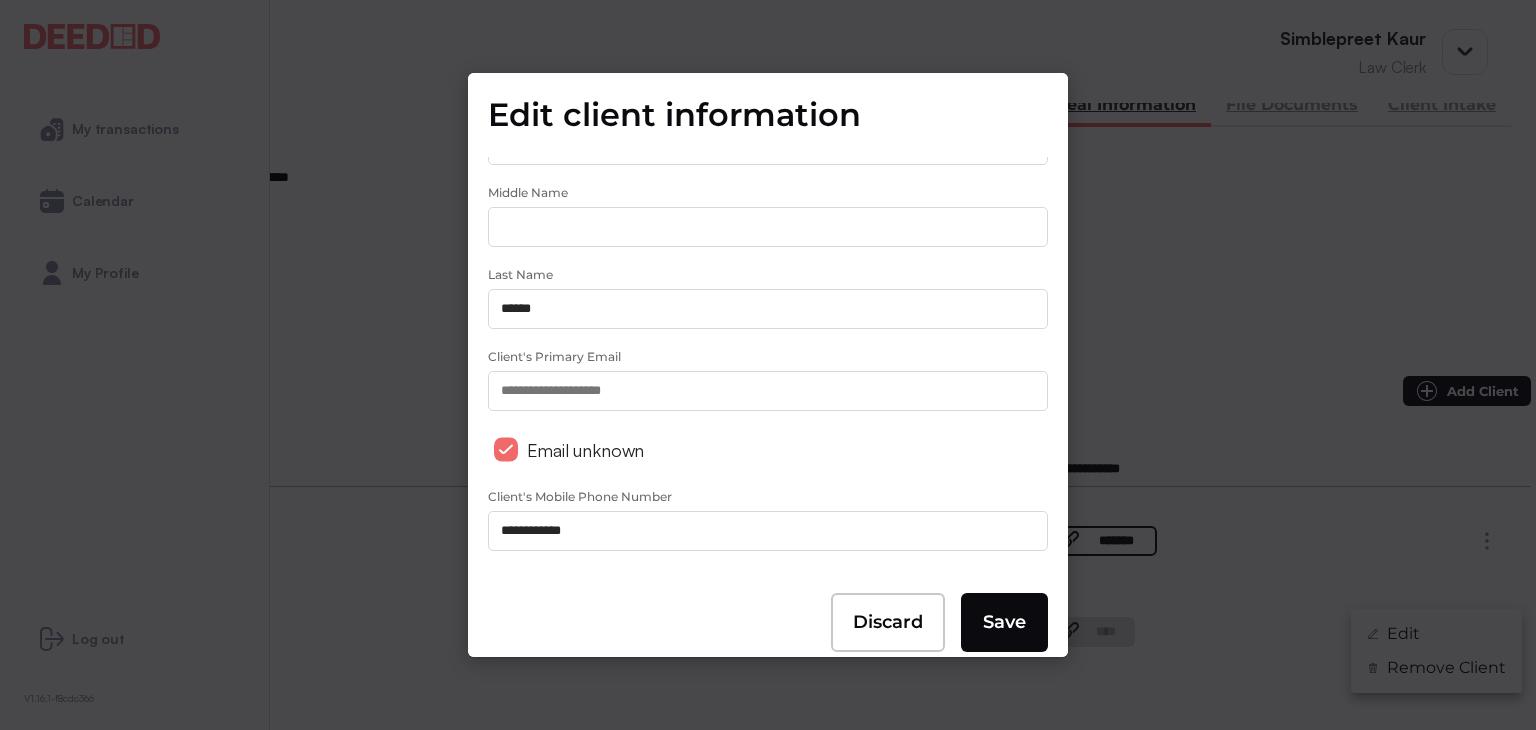 click on "******" at bounding box center (768, 309) 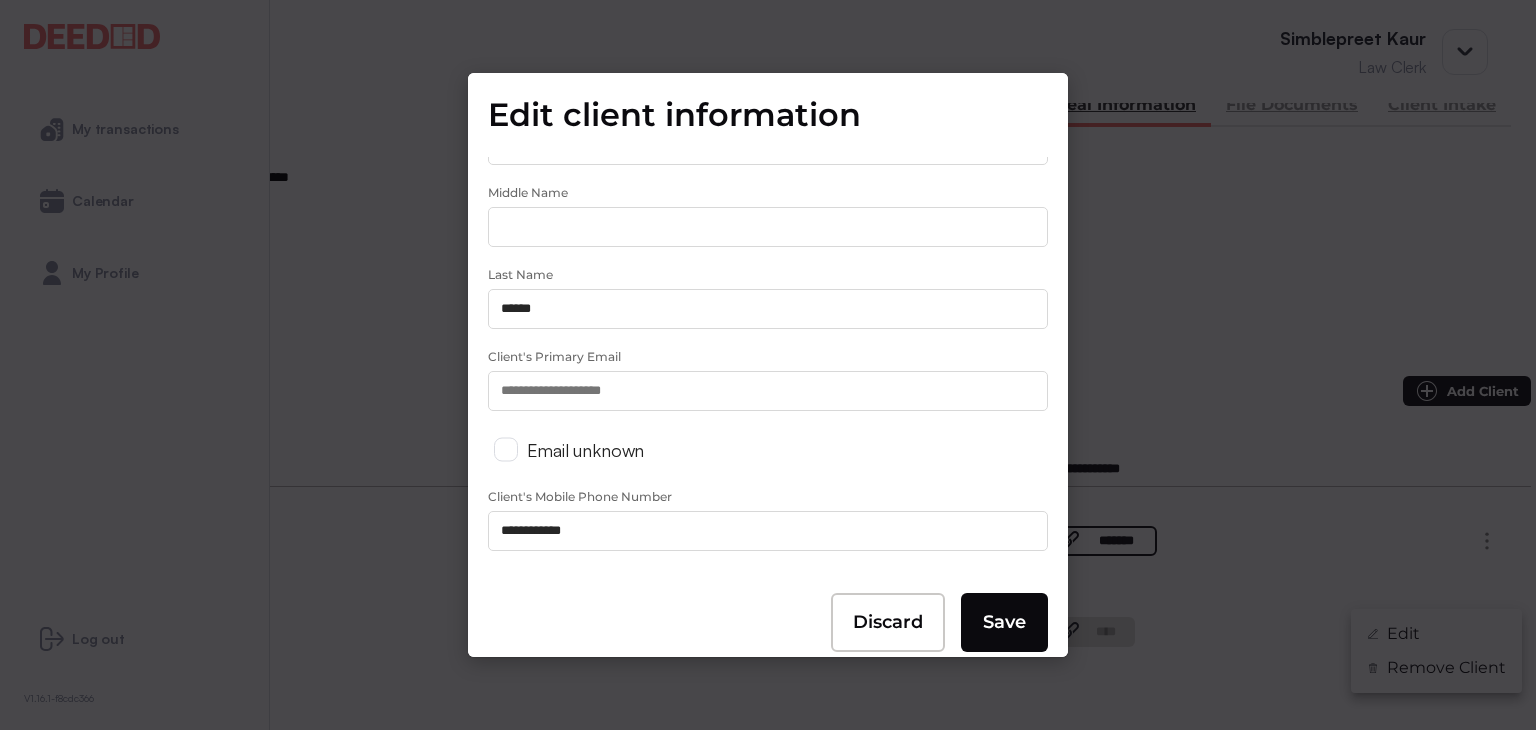 click on "Client's Primary Email" at bounding box center [768, 391] 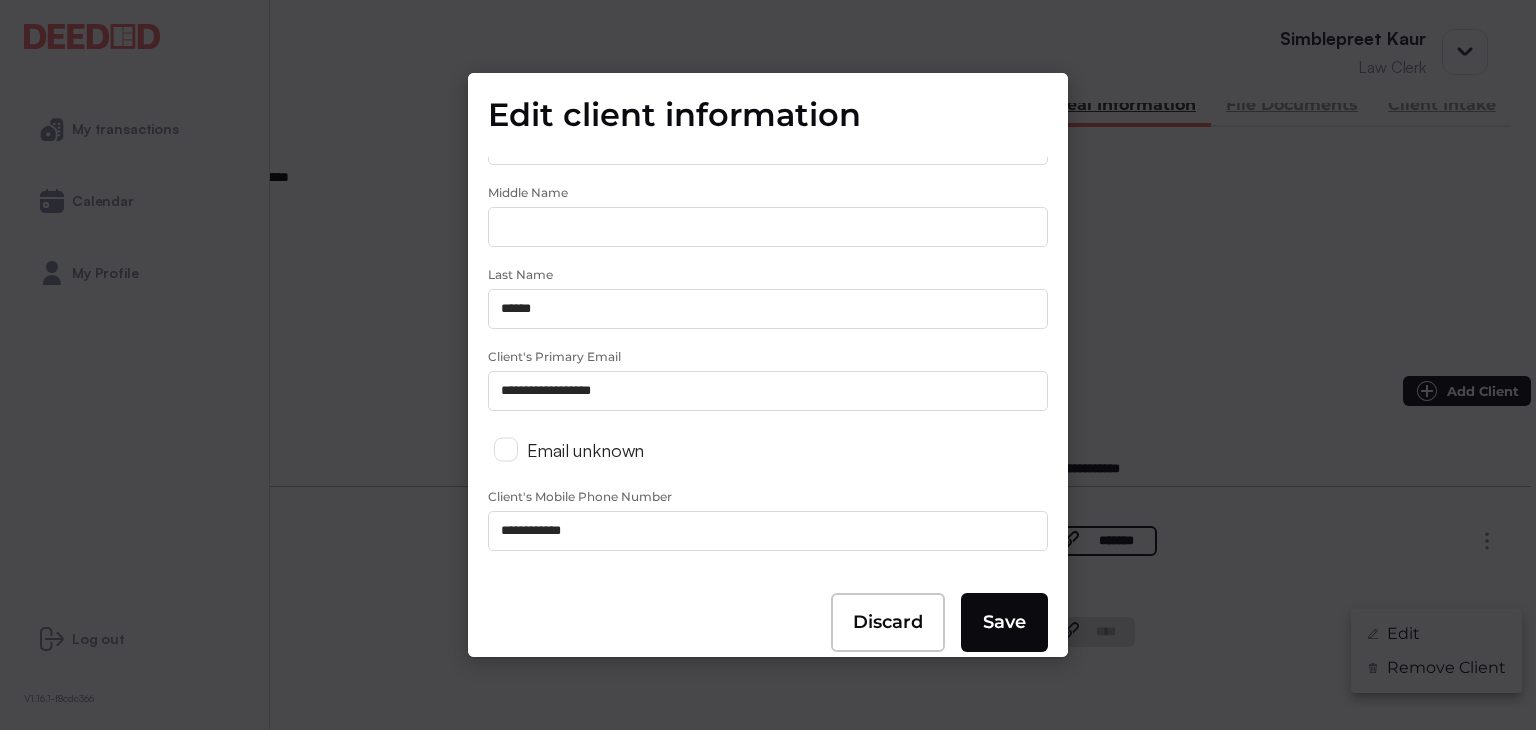 type on "**********" 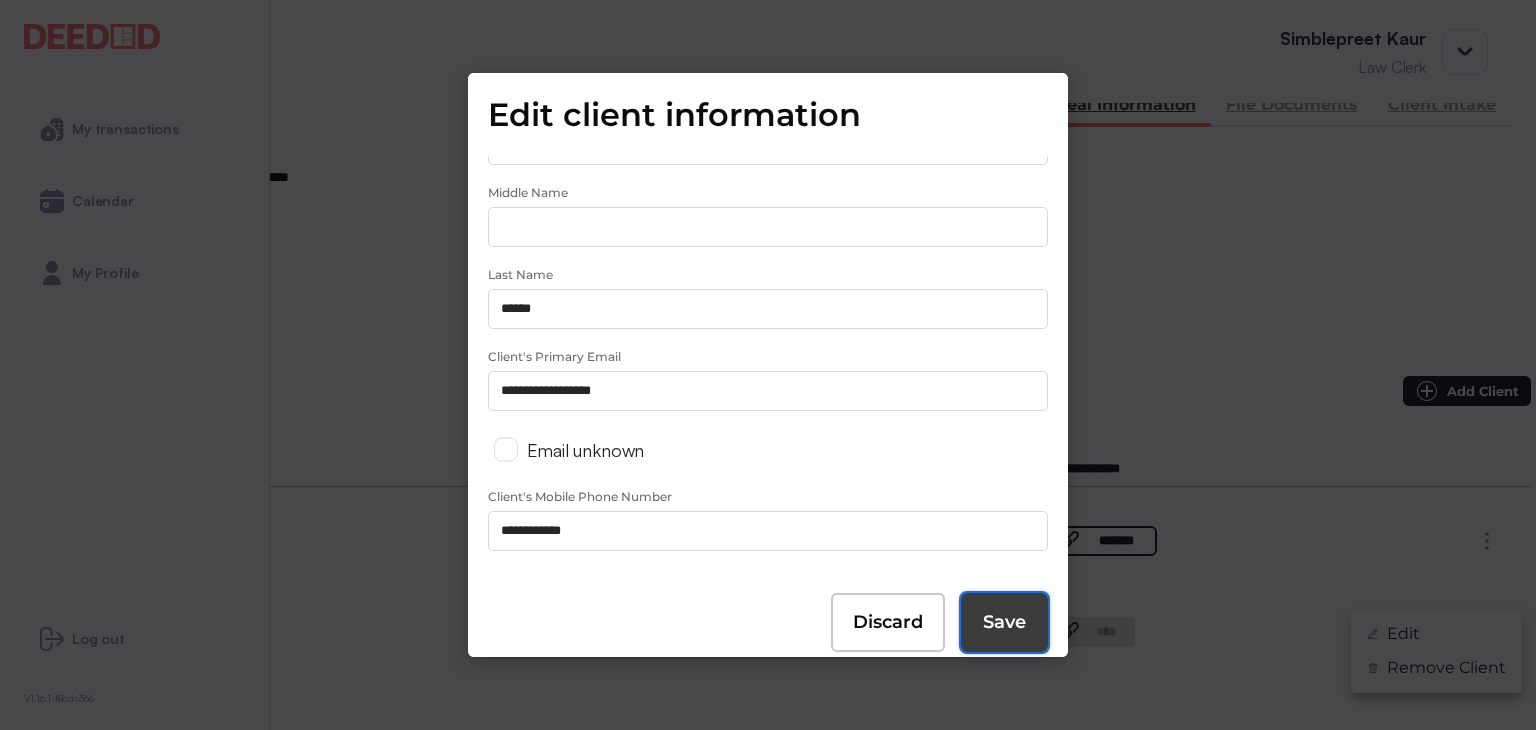click on "Save" at bounding box center [1004, 622] 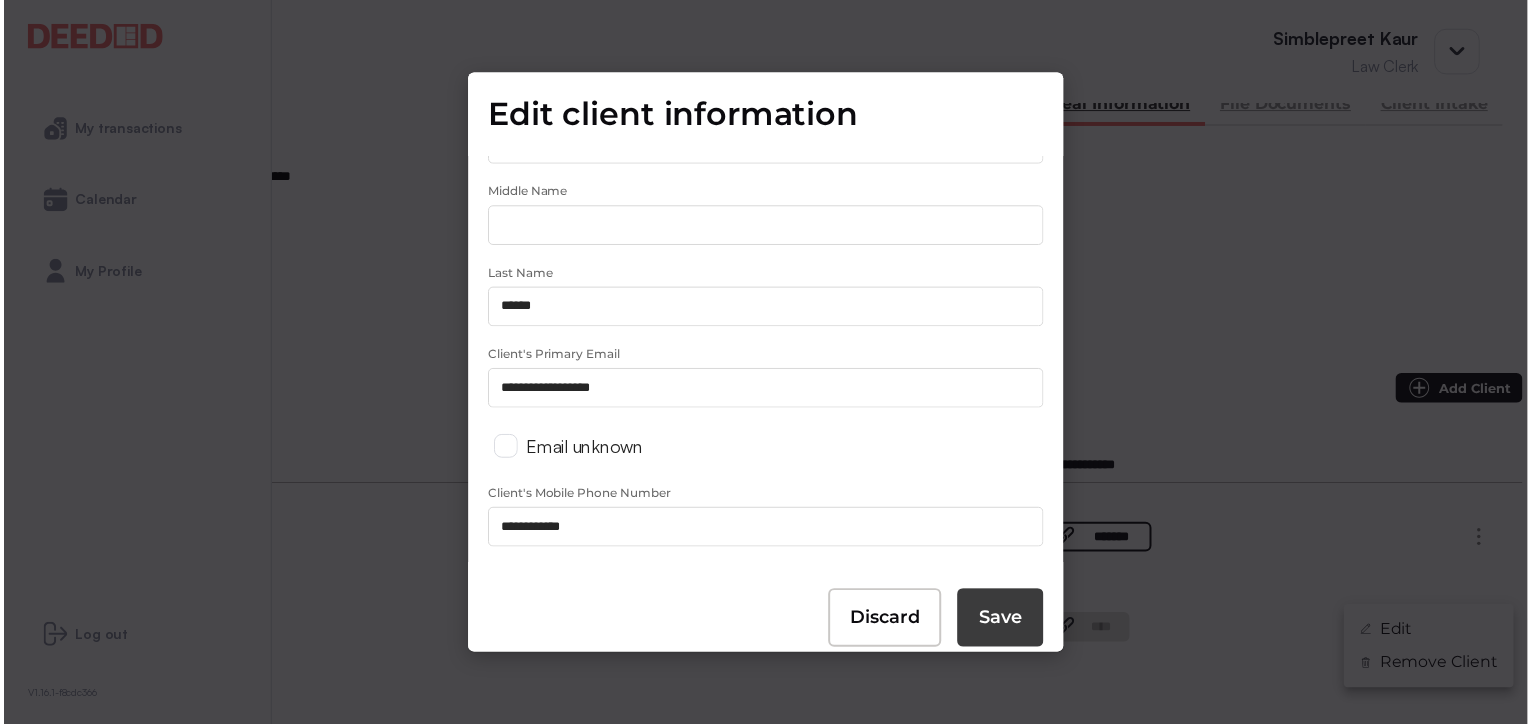 scroll, scrollTop: 0, scrollLeft: 0, axis: both 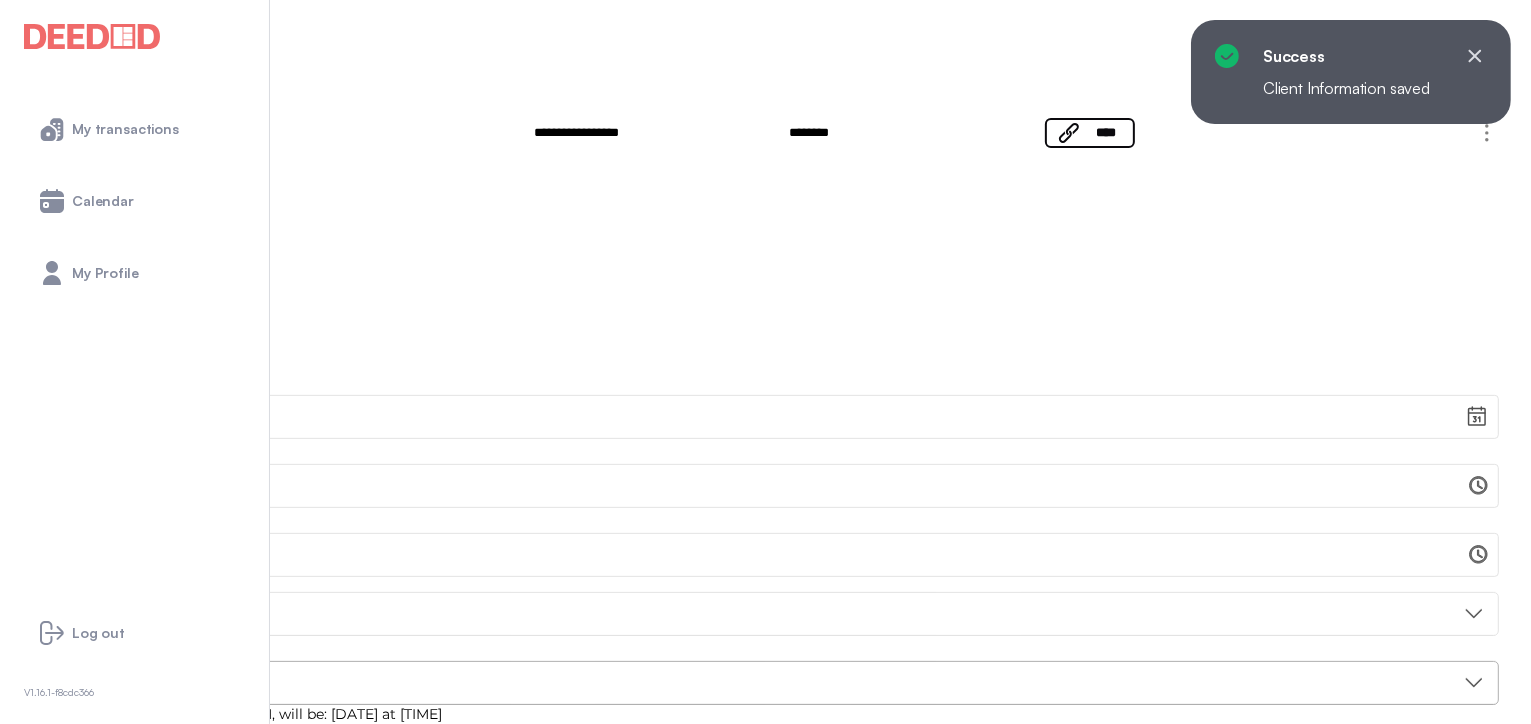 click on "**********" at bounding box center (765, 2129) 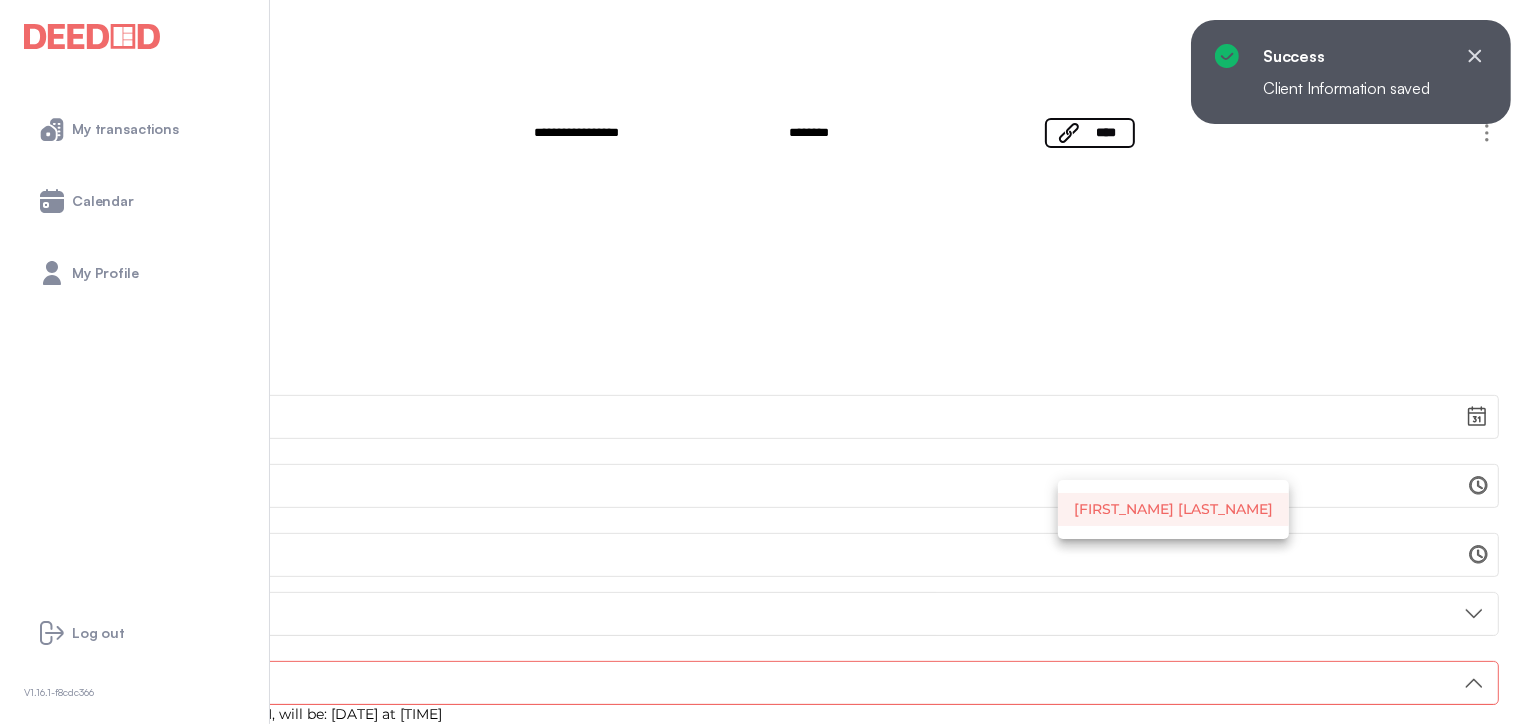 click on "[FIRST_NAME] [LAST_NAME]" at bounding box center (1173, 509) 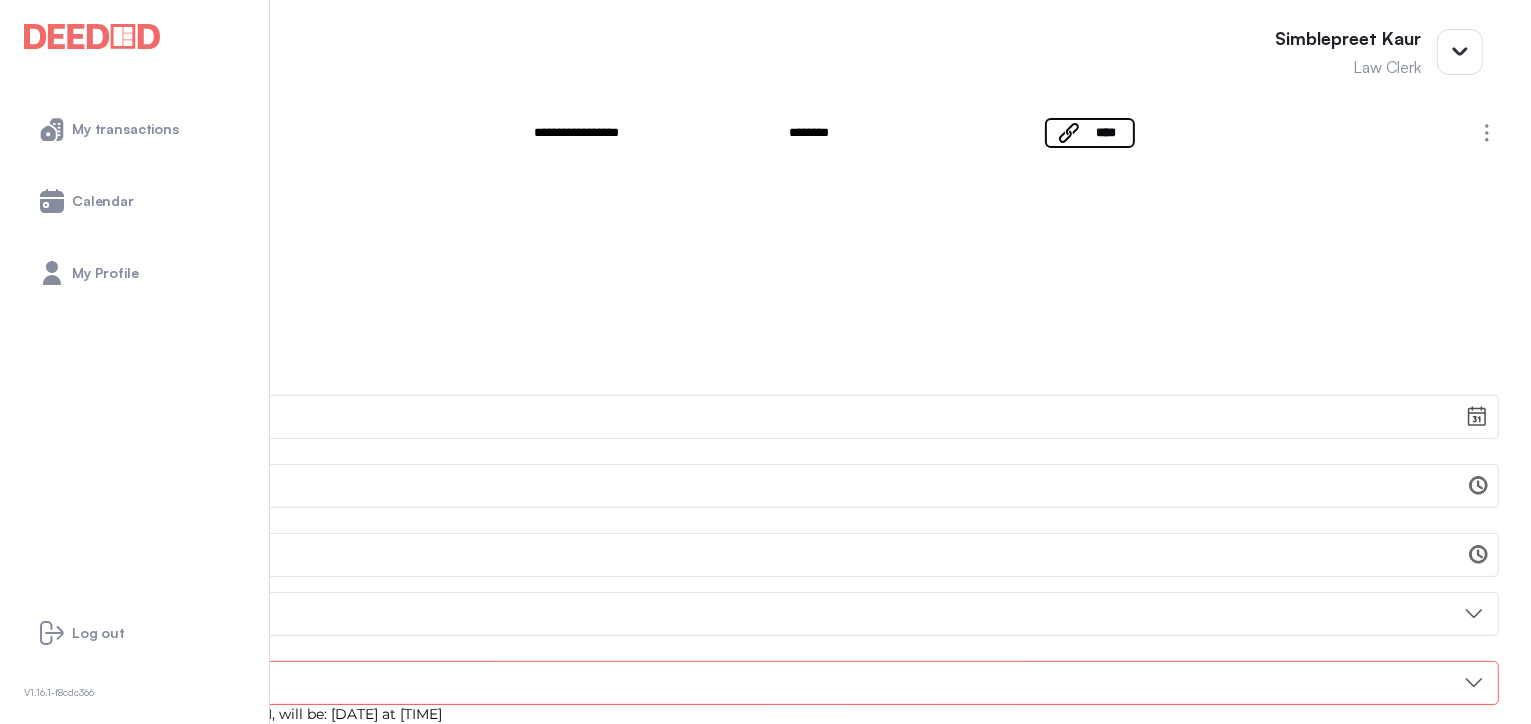 click on "**********" at bounding box center (765, 555) 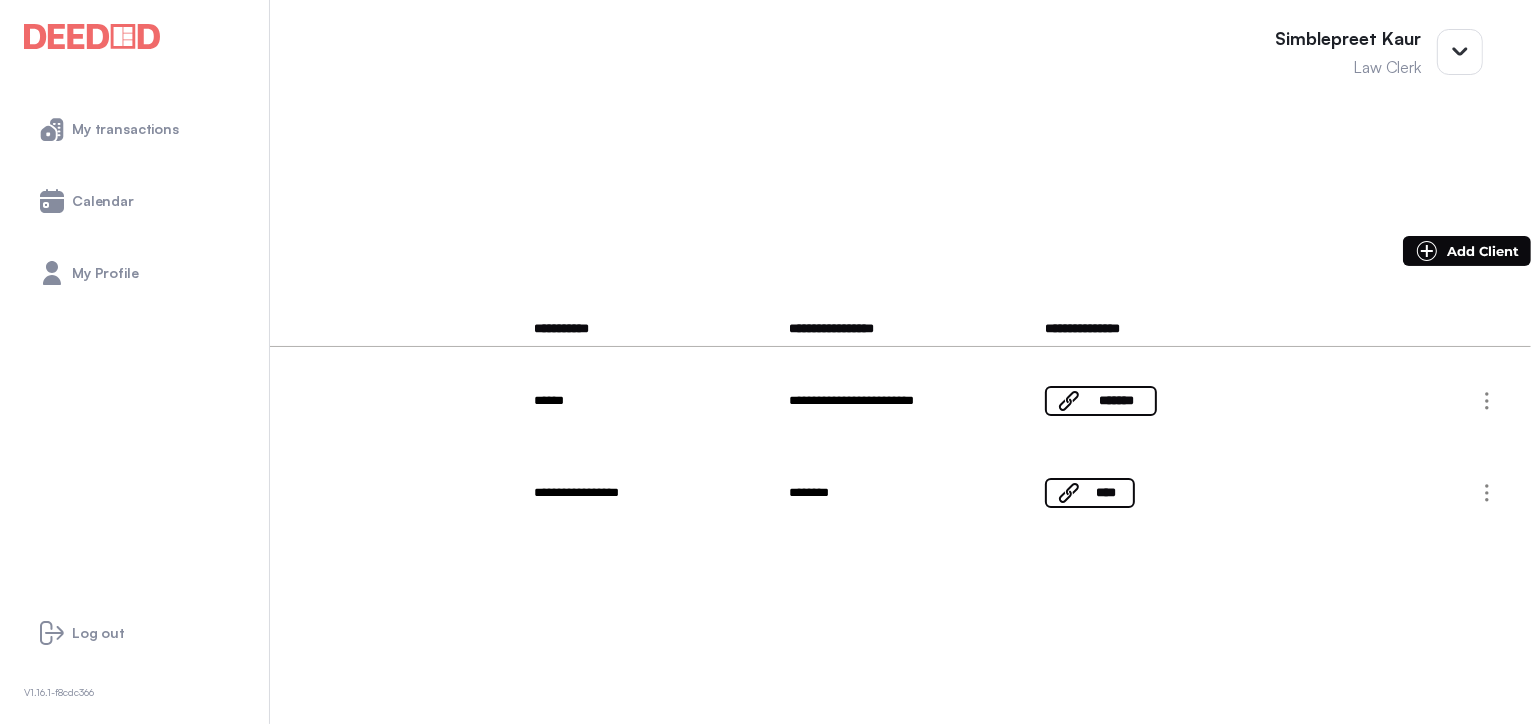 scroll, scrollTop: 200, scrollLeft: 0, axis: vertical 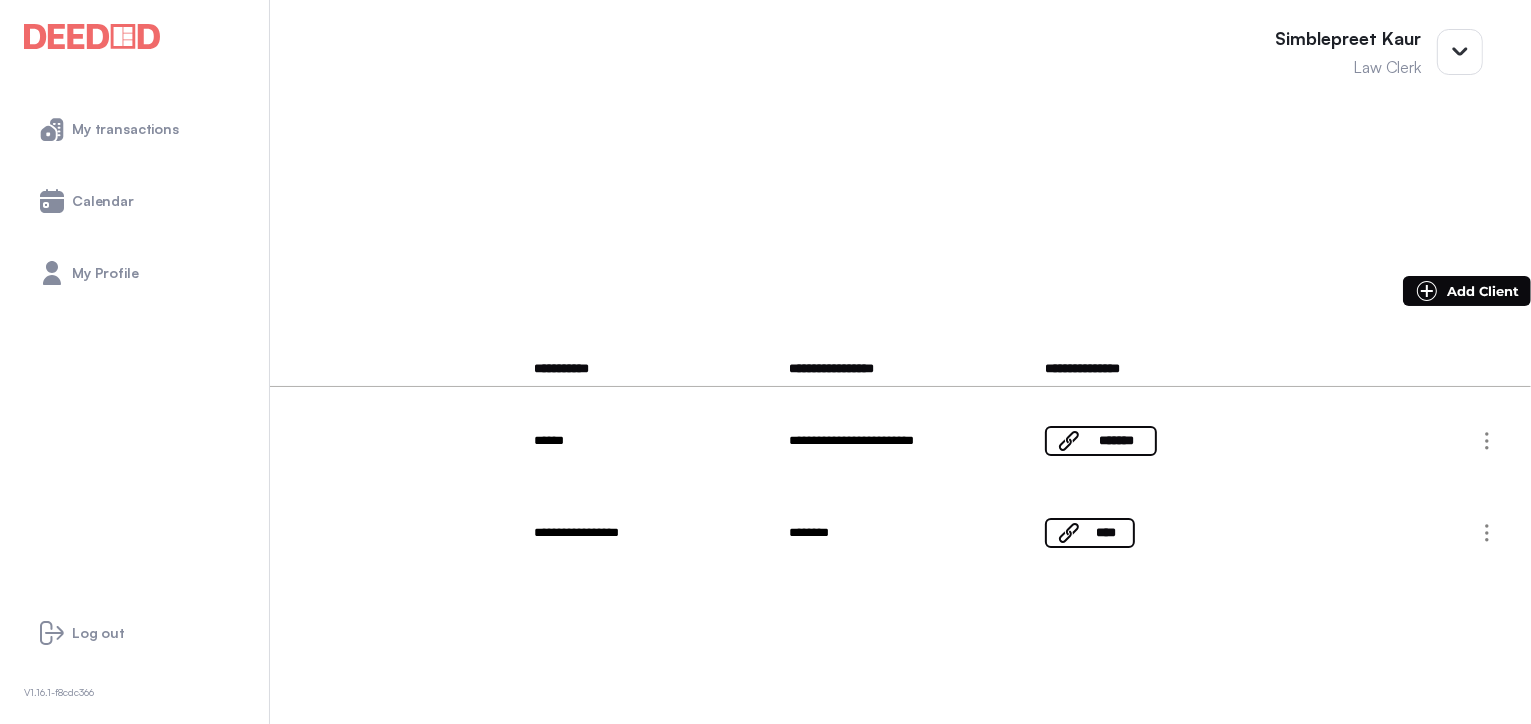 click at bounding box center [1487, 441] 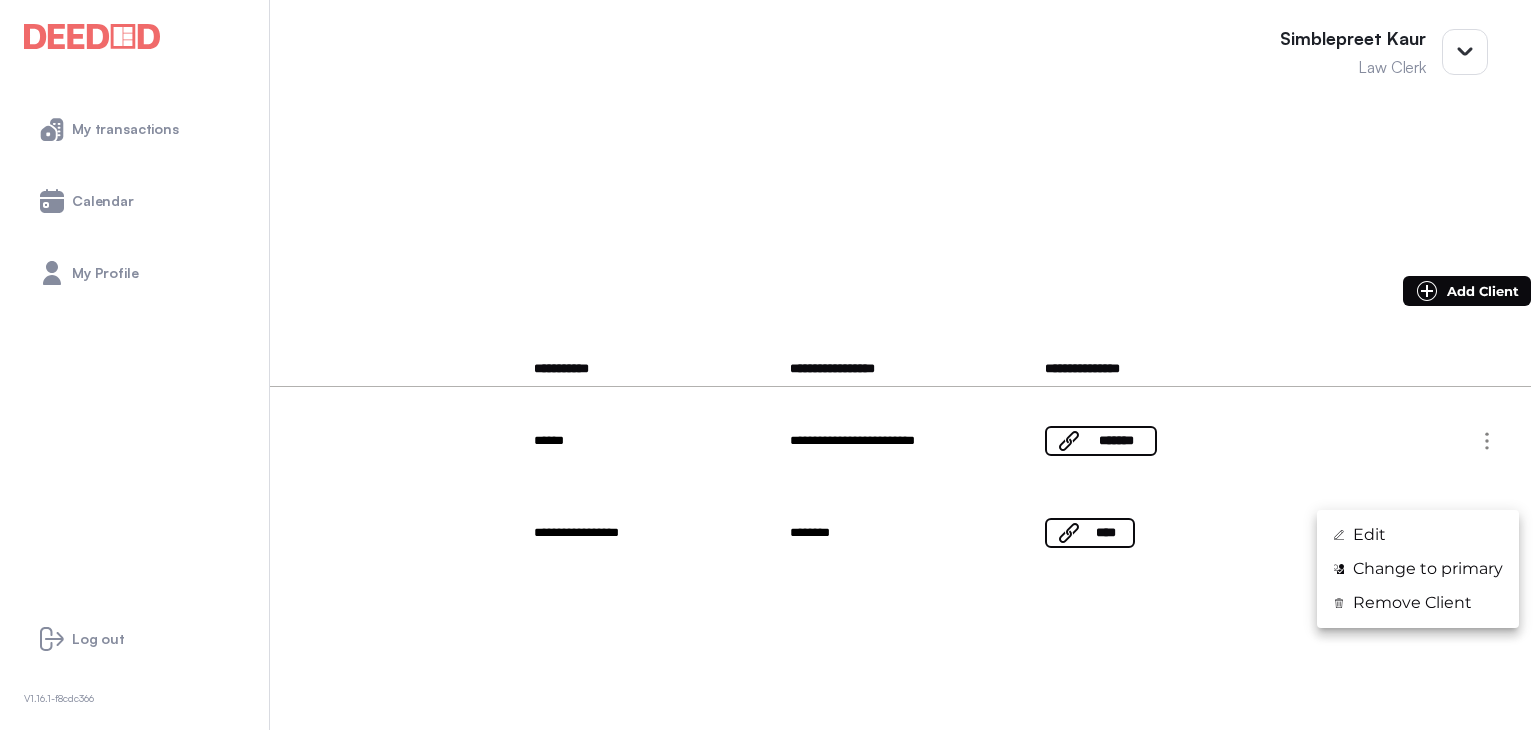 click at bounding box center [768, 365] 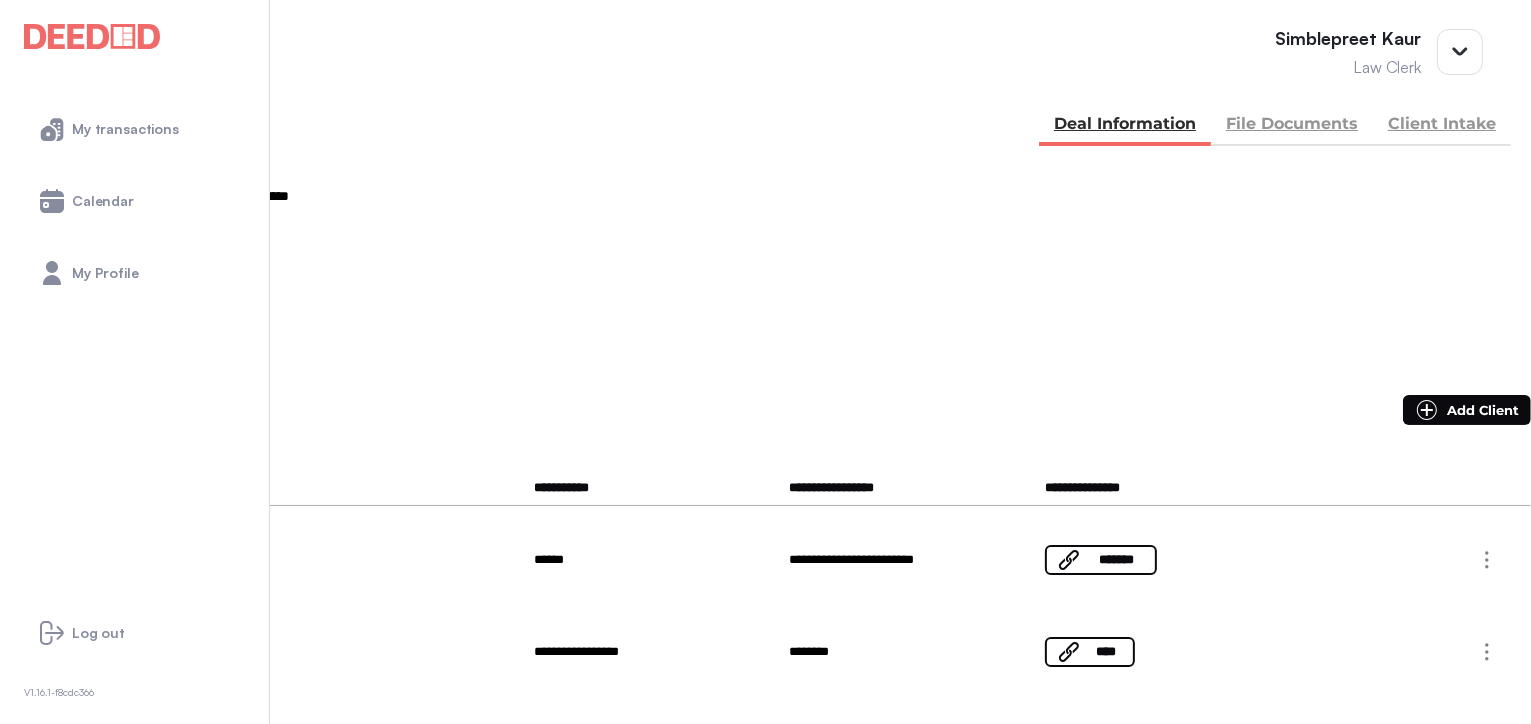 scroll, scrollTop: 0, scrollLeft: 0, axis: both 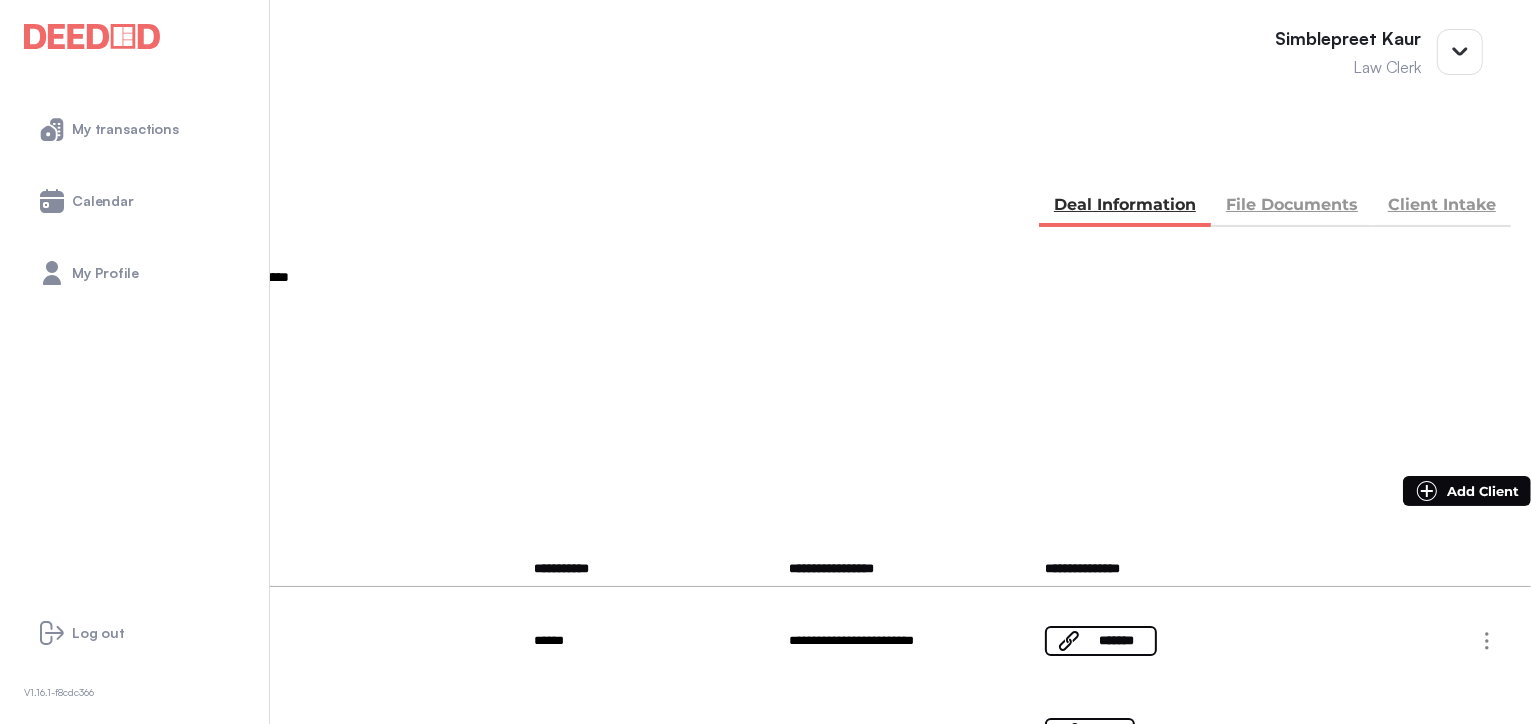 click on "Client Intake" at bounding box center (1442, 207) 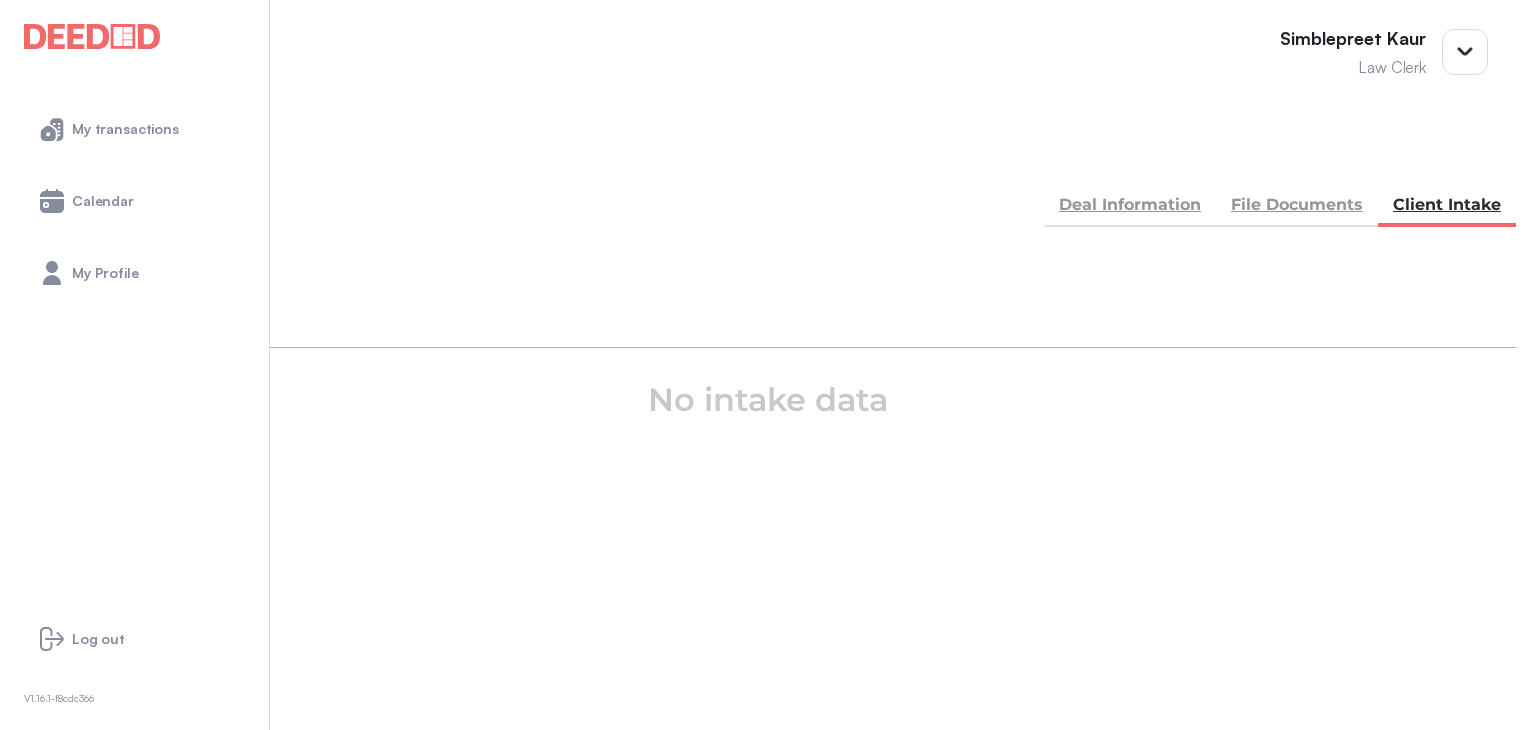 click on "File Documents" at bounding box center [1297, 207] 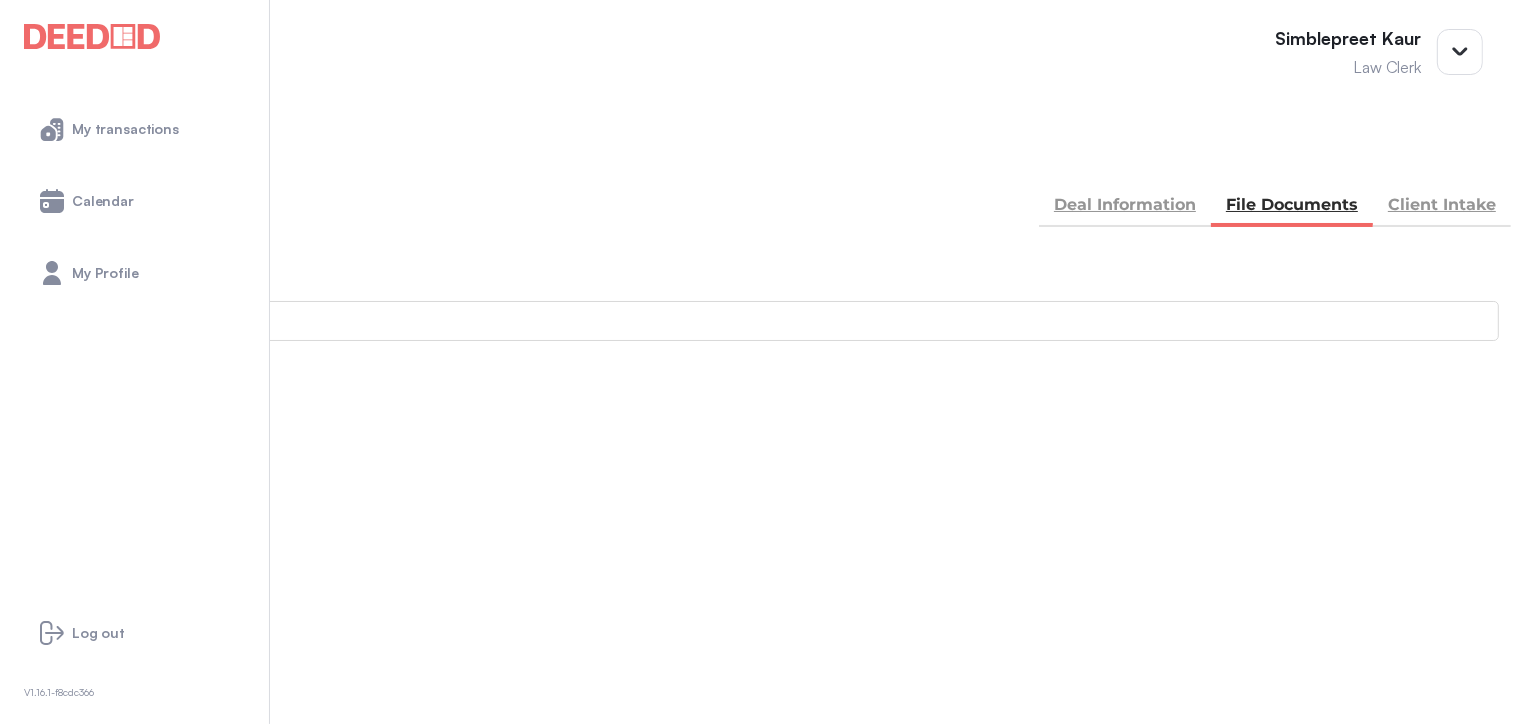 click on "Deal Information" at bounding box center [1125, 207] 